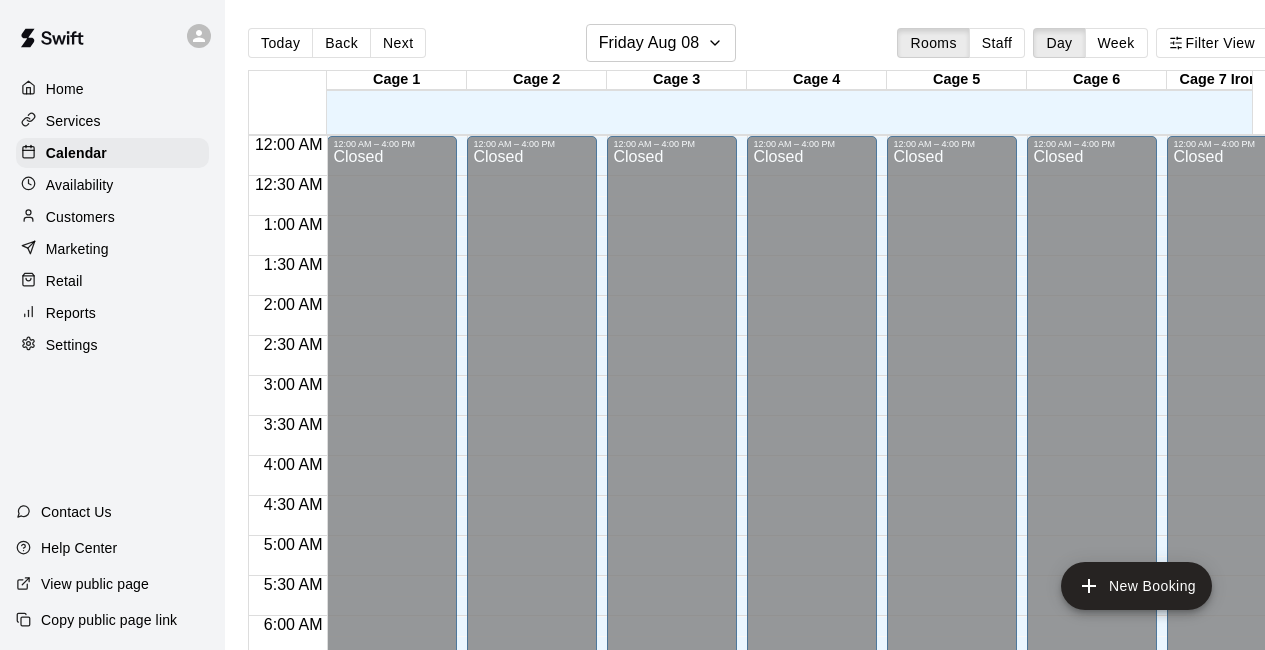 scroll, scrollTop: 0, scrollLeft: 18, axis: horizontal 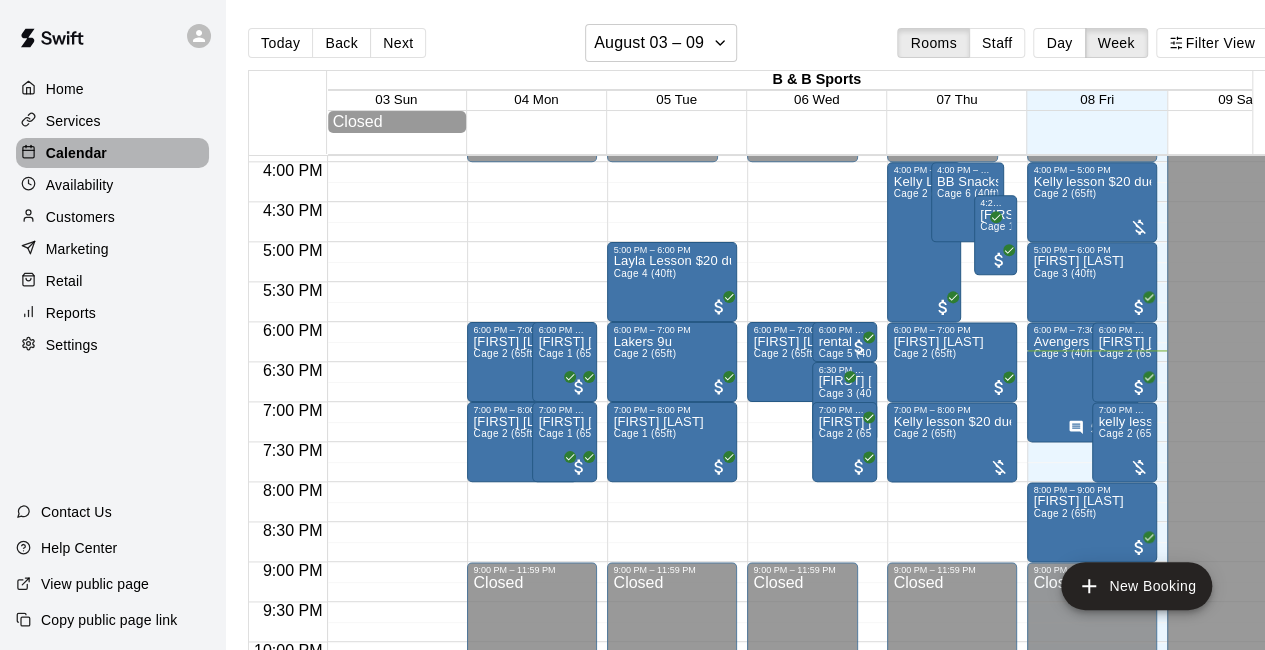 click on "Calendar" at bounding box center [76, 153] 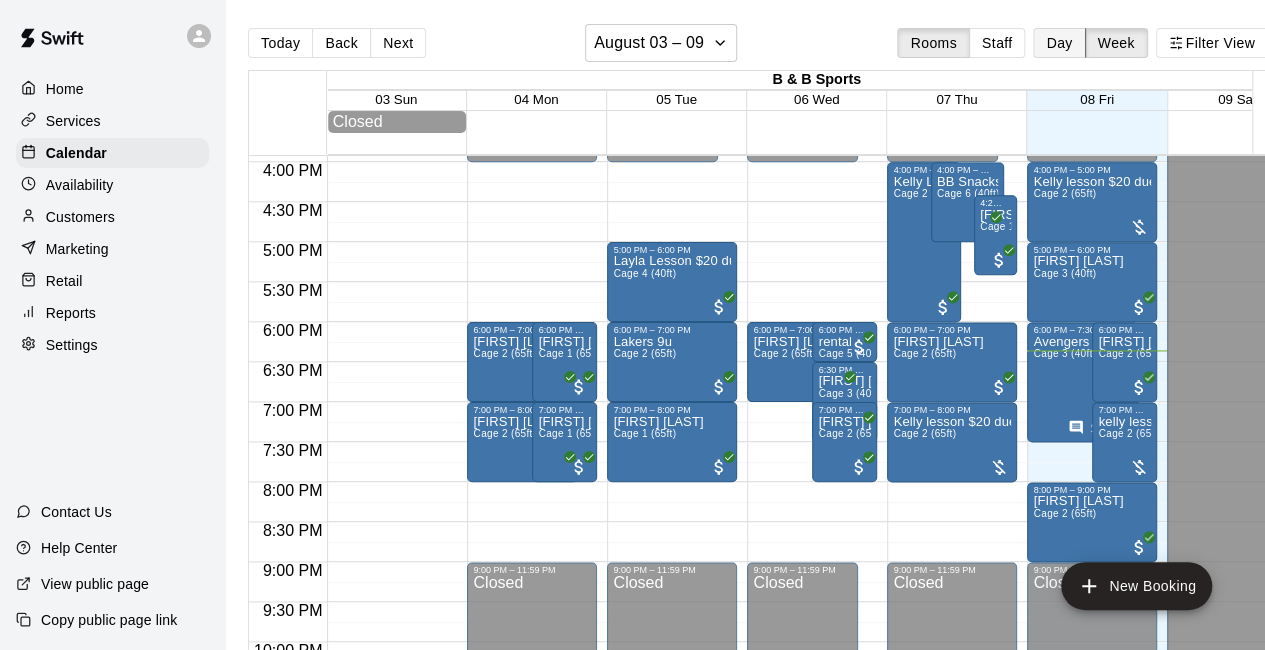 click on "Day" at bounding box center [1059, 43] 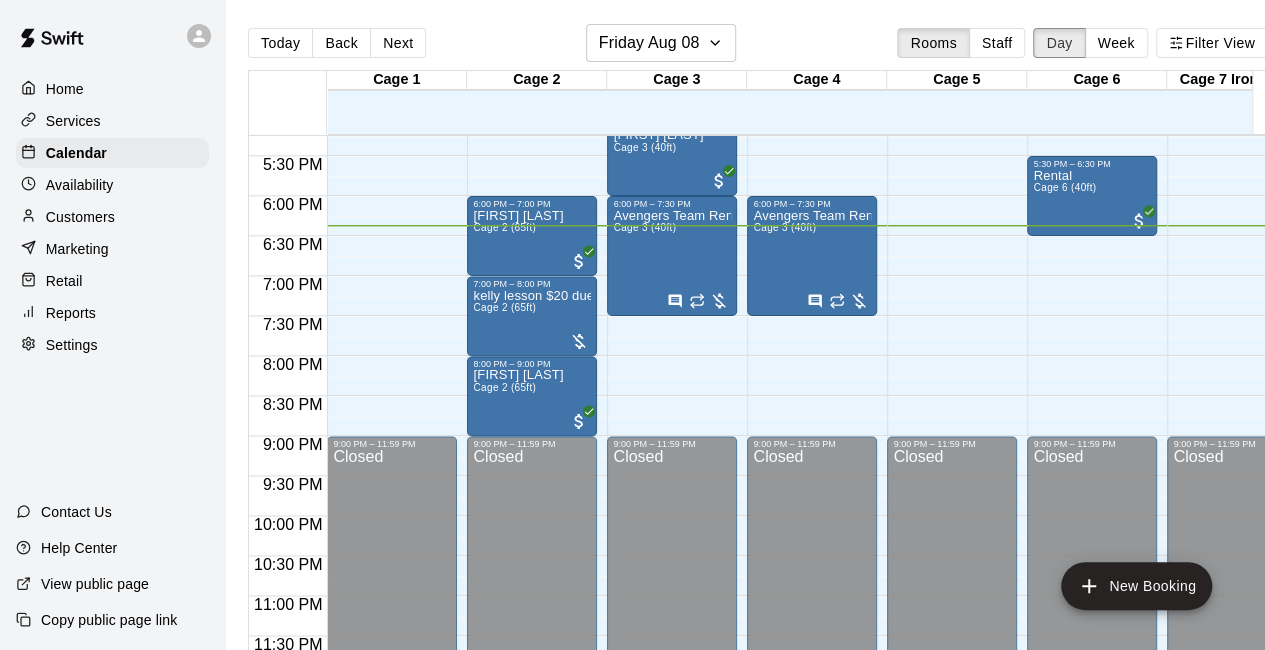 scroll, scrollTop: 1386, scrollLeft: 240, axis: both 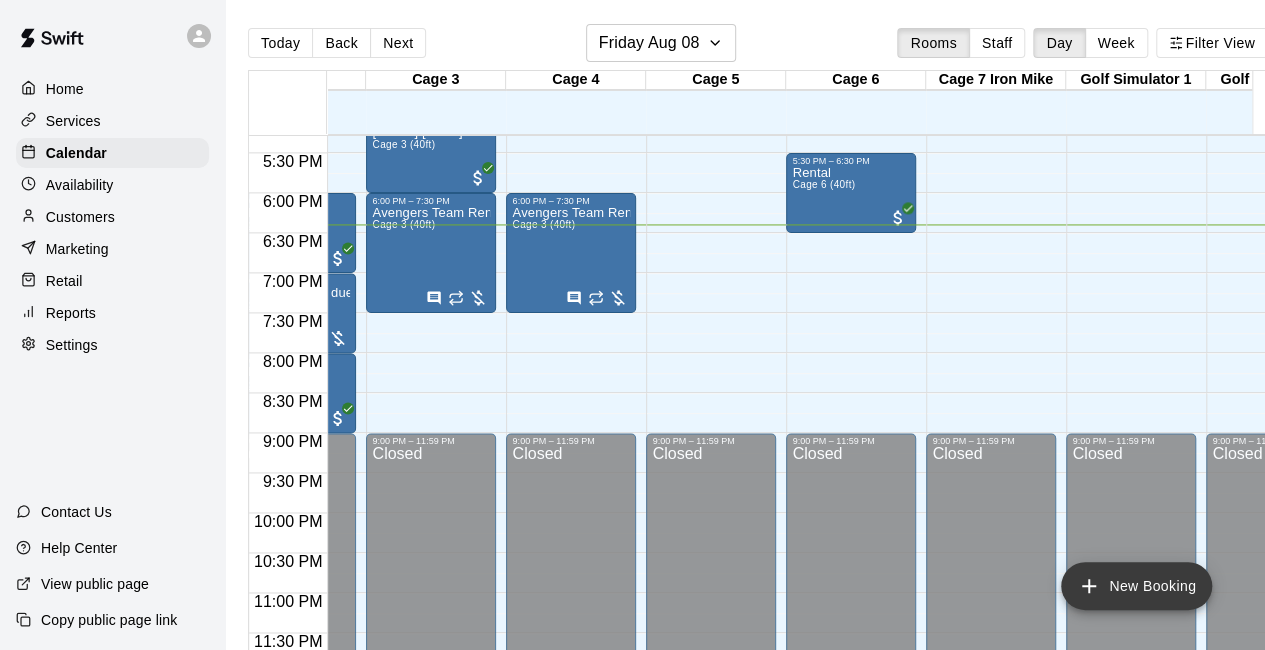 click on "New Booking" at bounding box center [1136, 586] 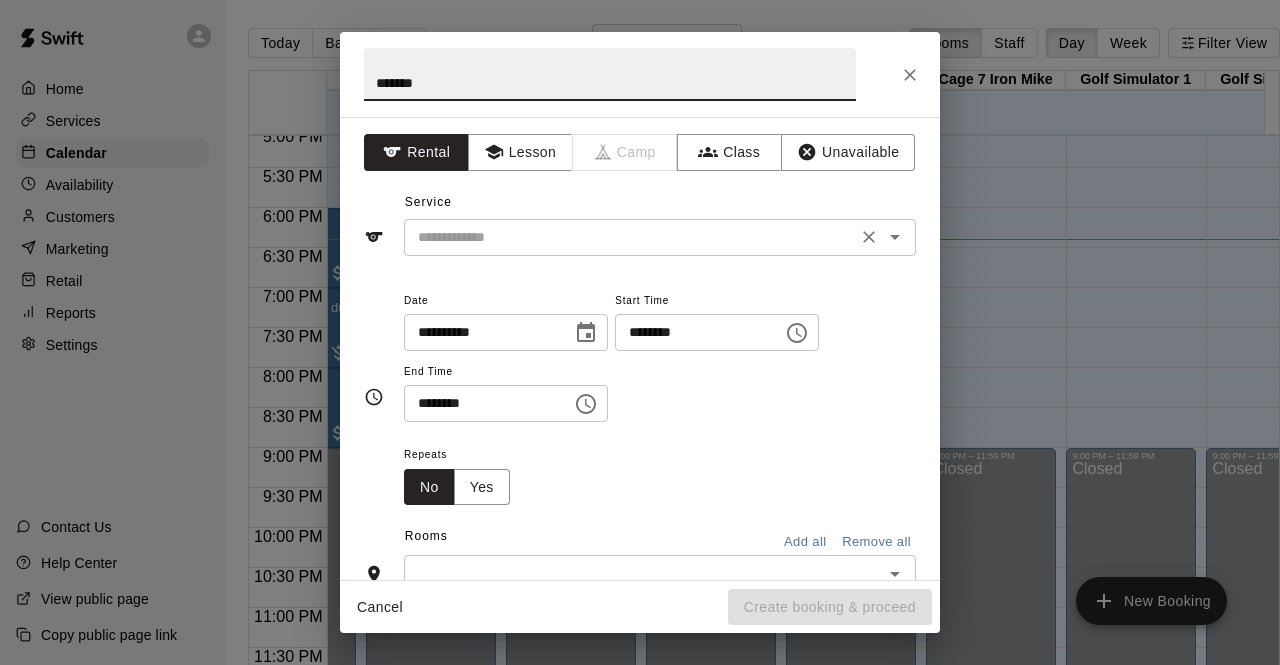 type on "******" 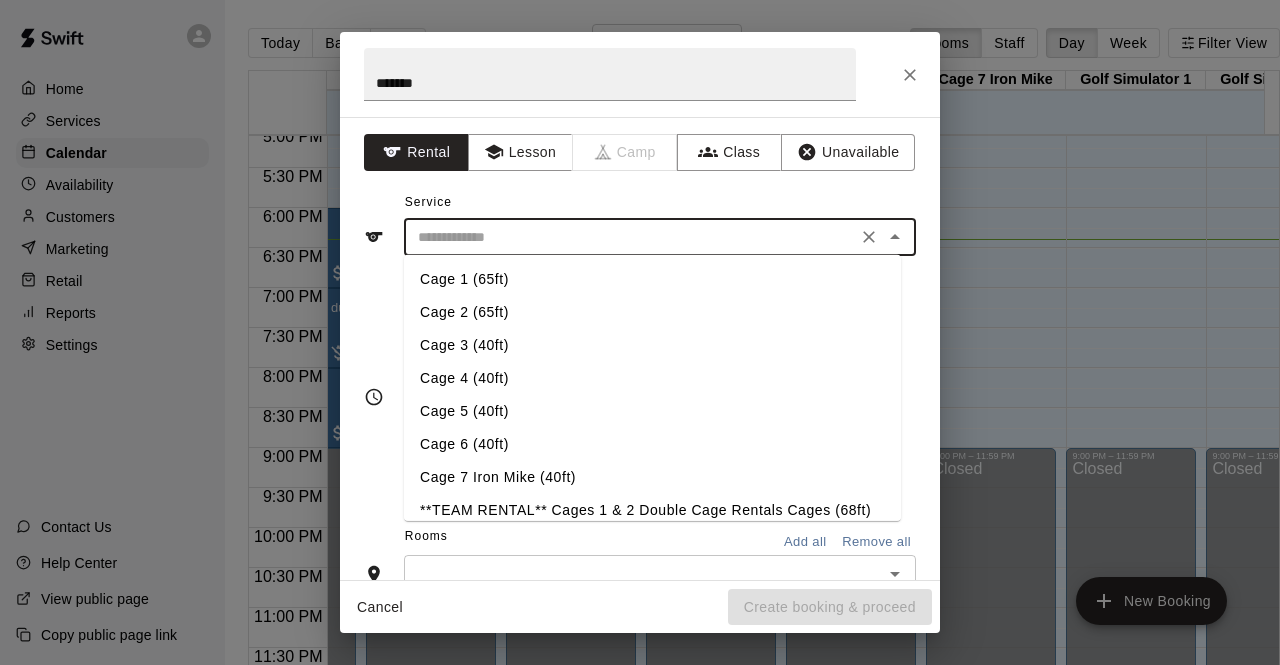 click on "Cage 7 Iron Mike (40ft)" at bounding box center [652, 477] 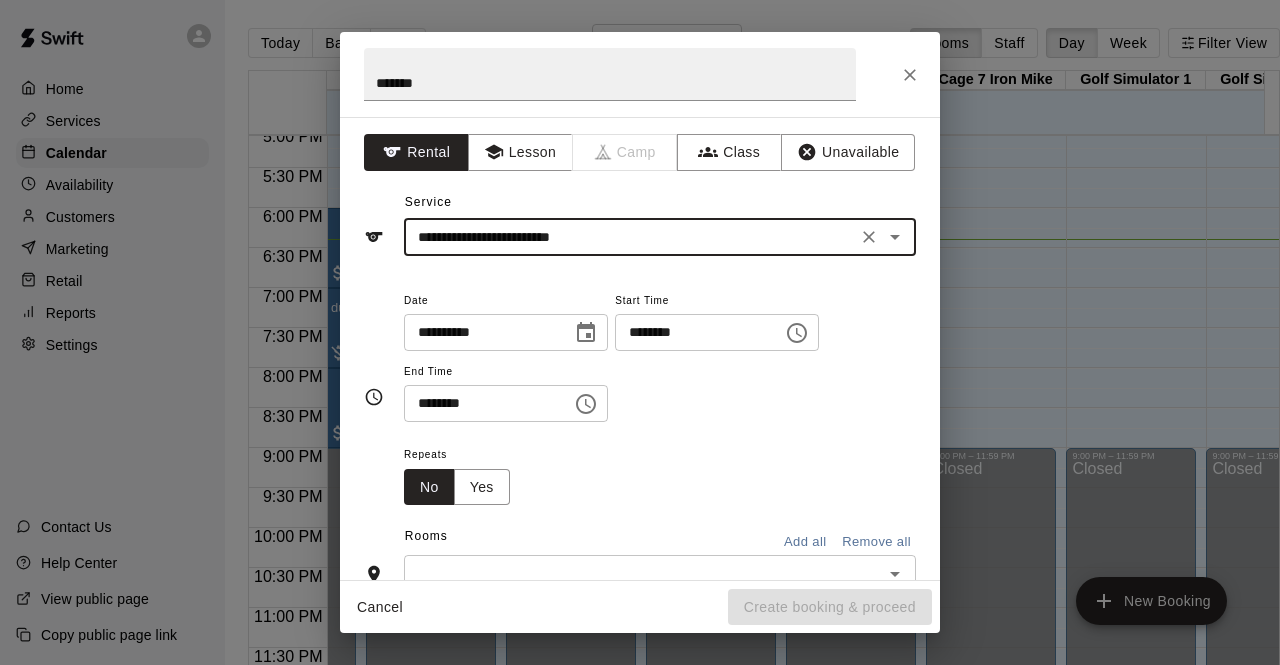 click on "********" at bounding box center (692, 332) 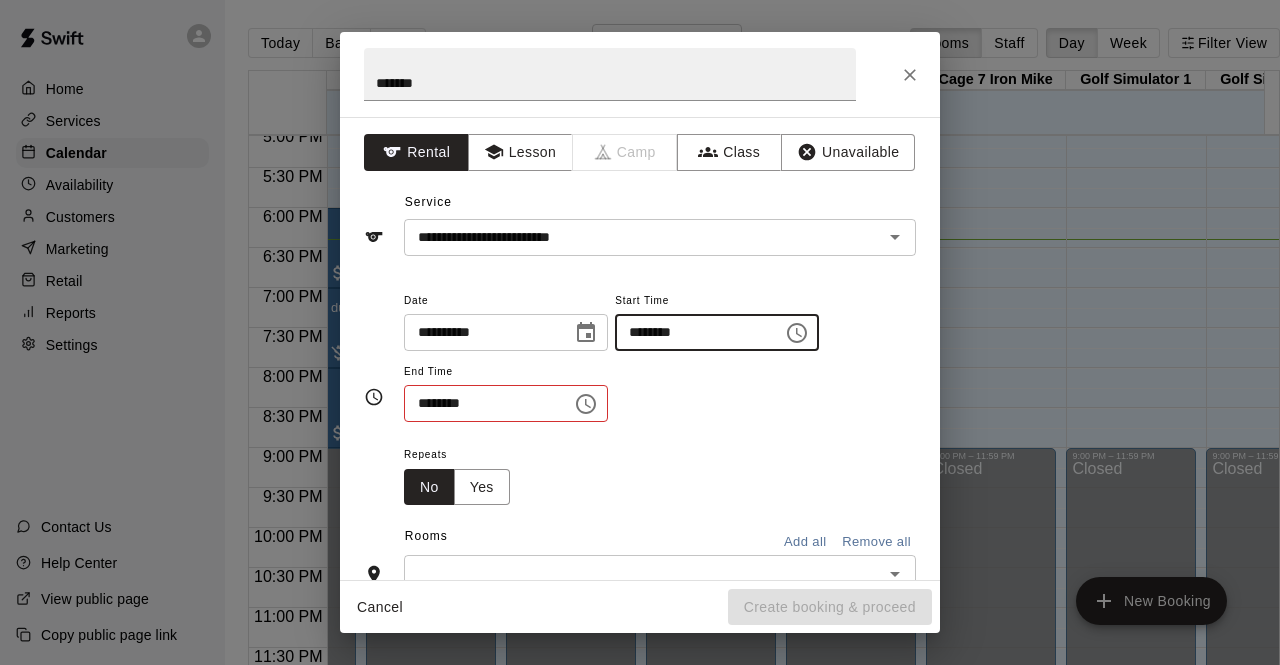 type on "********" 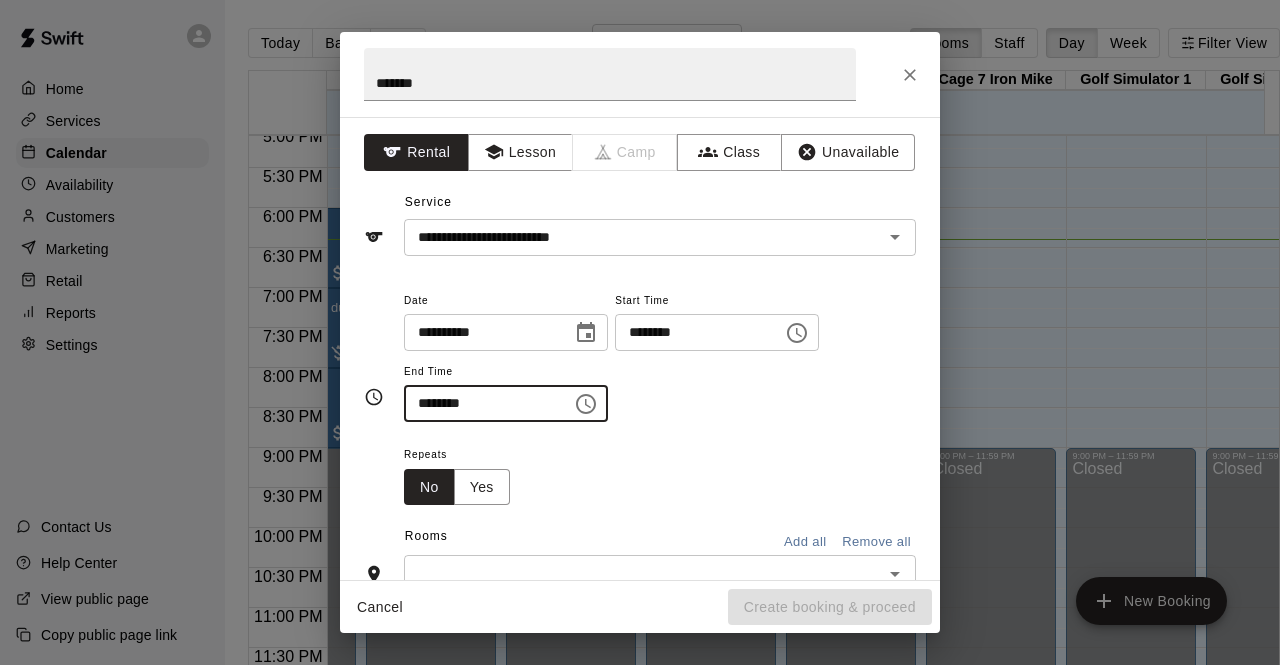 type on "********" 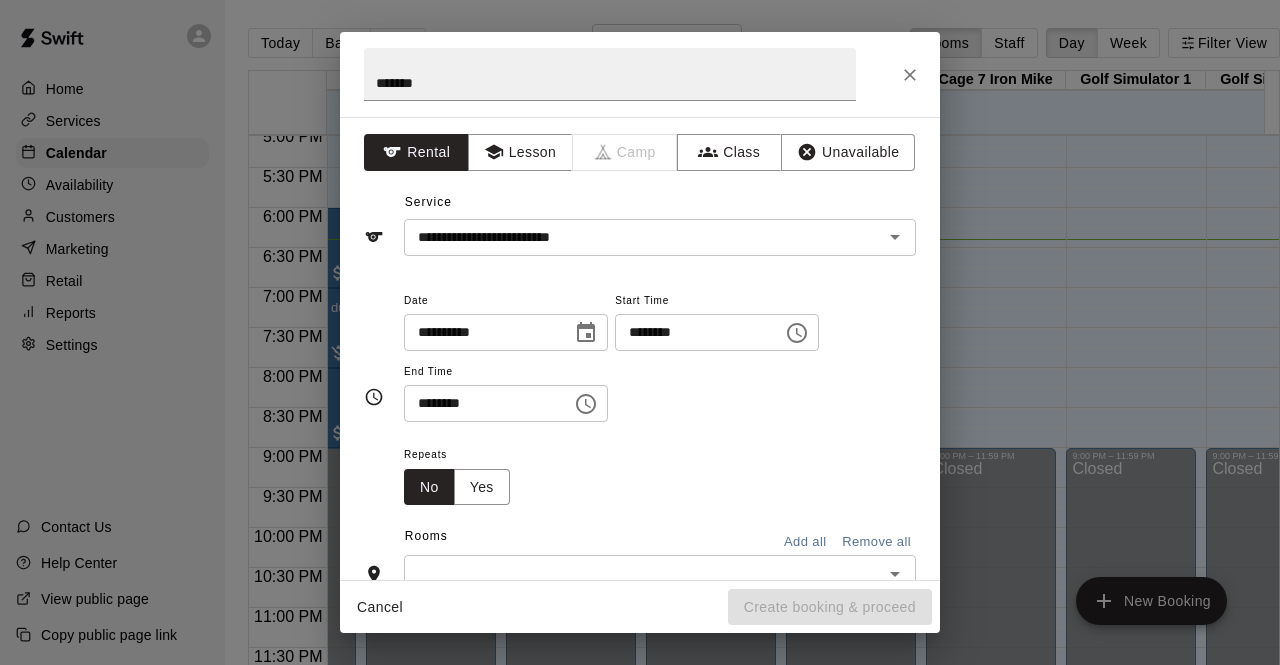 click on "**********" at bounding box center (660, 355) 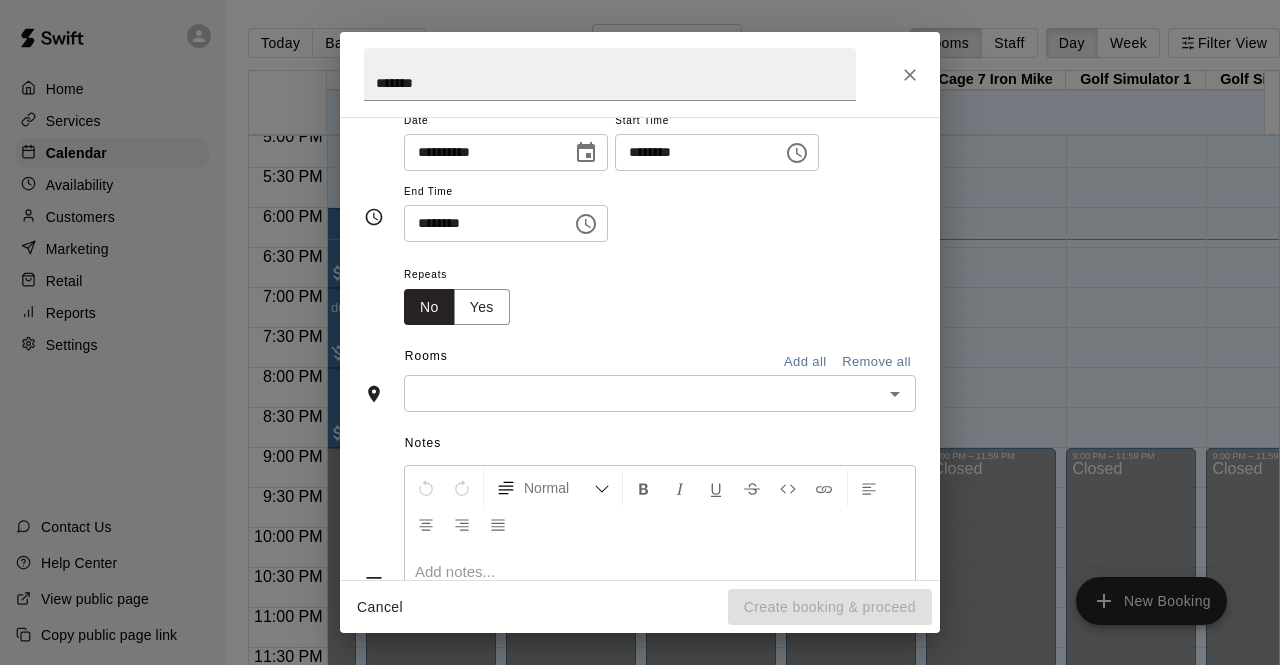 click at bounding box center (643, 393) 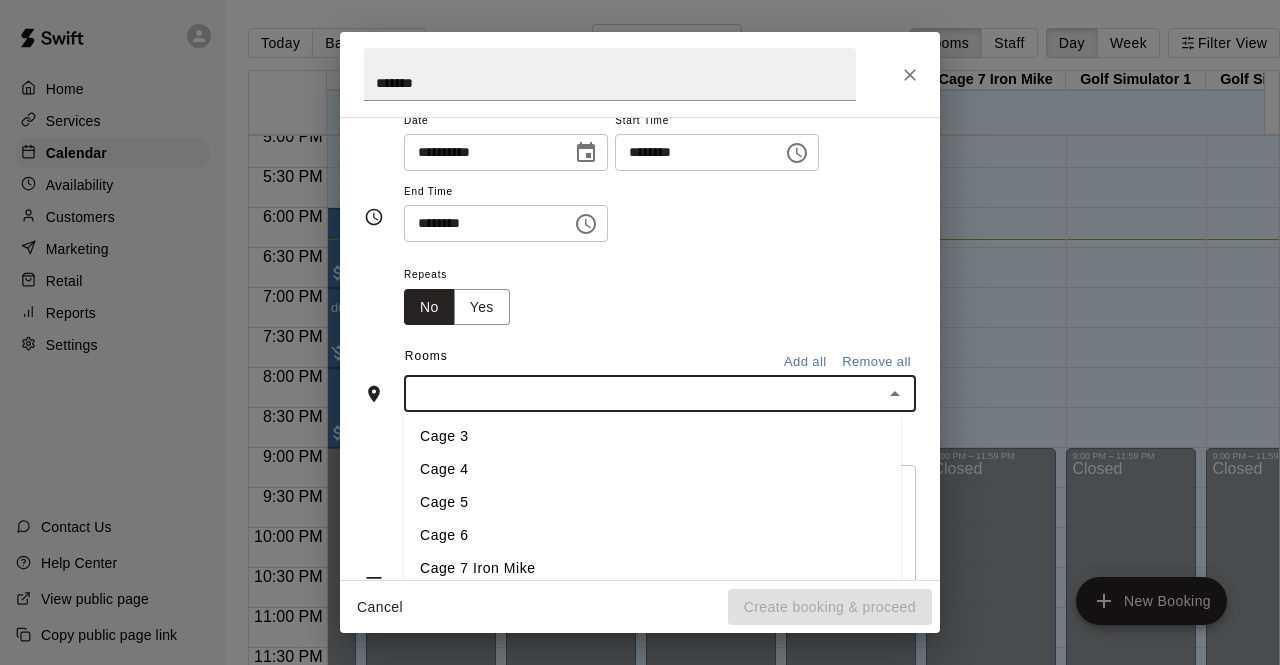 click on "Cage 7 Iron Mike" at bounding box center (652, 569) 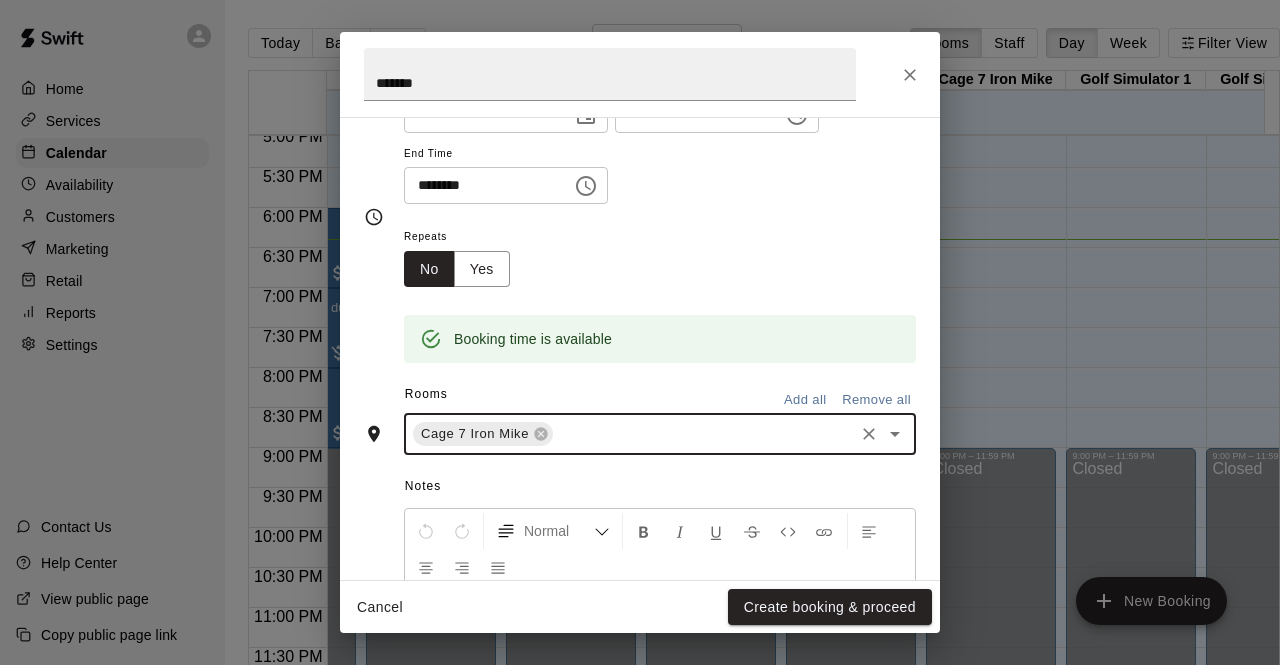 scroll, scrollTop: 411, scrollLeft: 0, axis: vertical 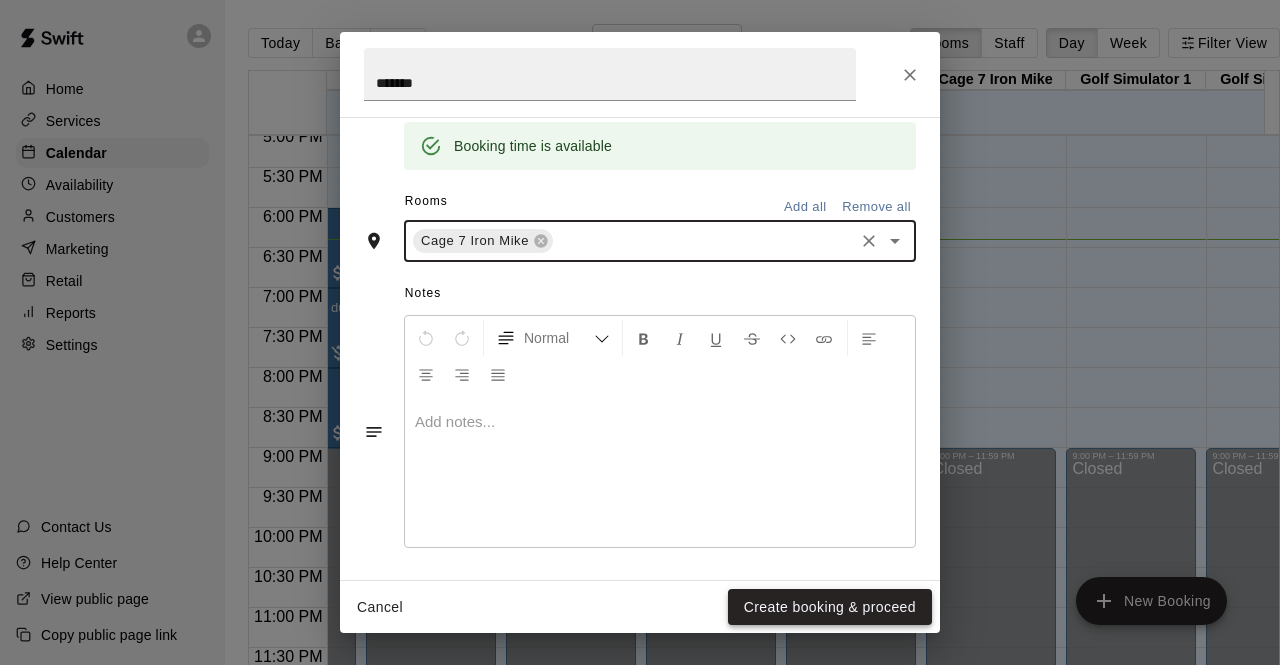 click on "Create booking & proceed" at bounding box center [830, 607] 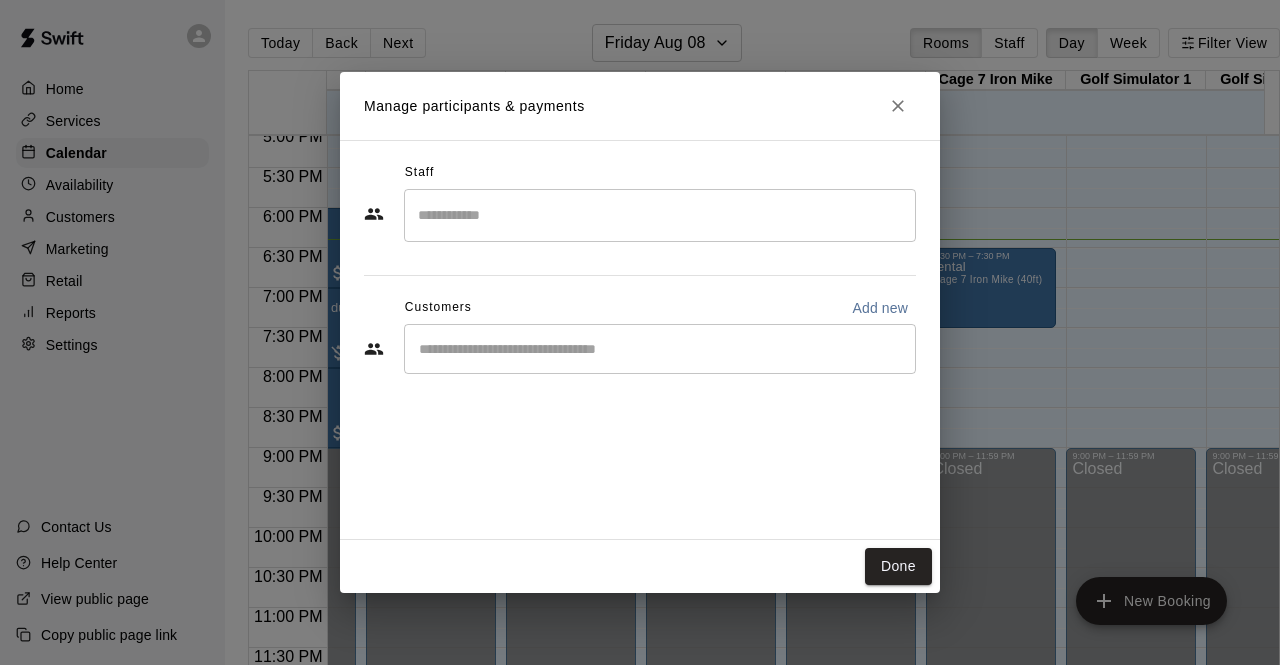 click at bounding box center [660, 349] 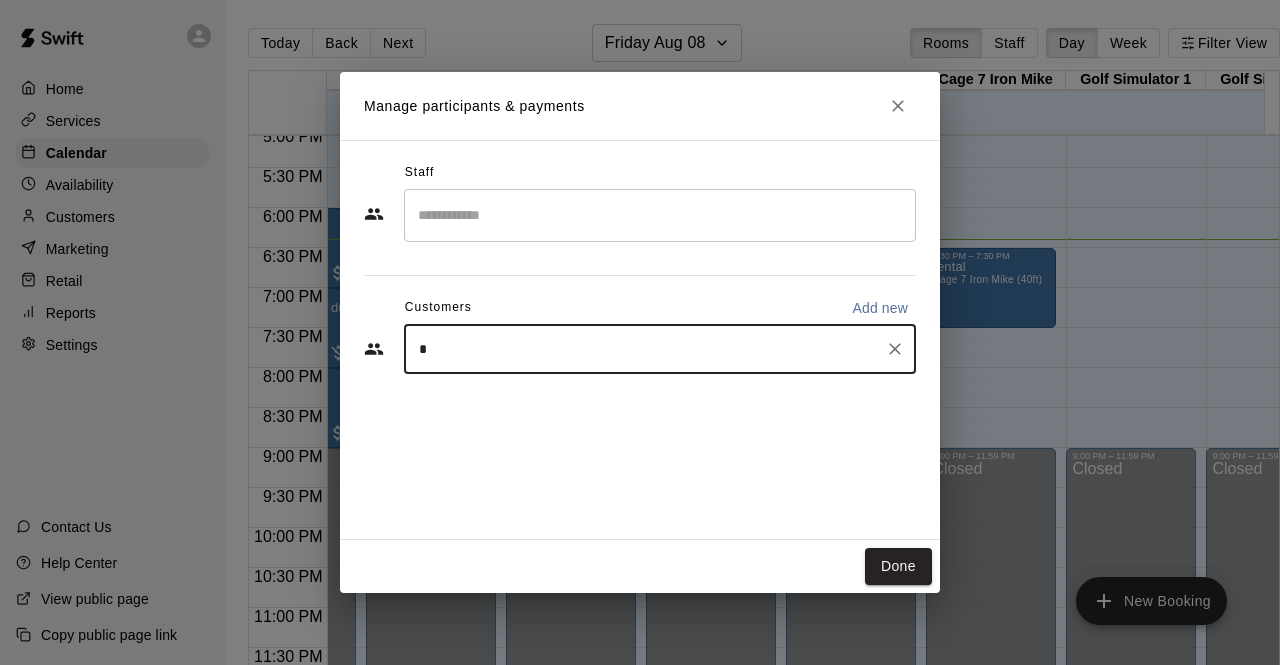 type on "**" 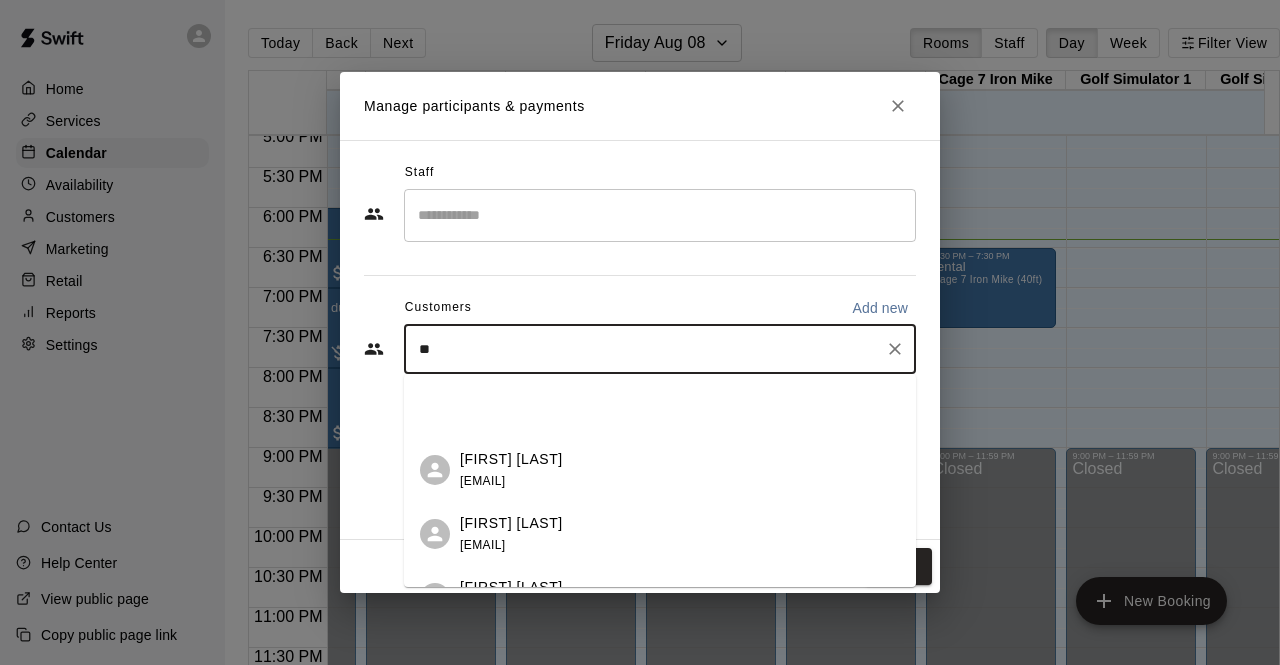 scroll, scrollTop: 155, scrollLeft: 0, axis: vertical 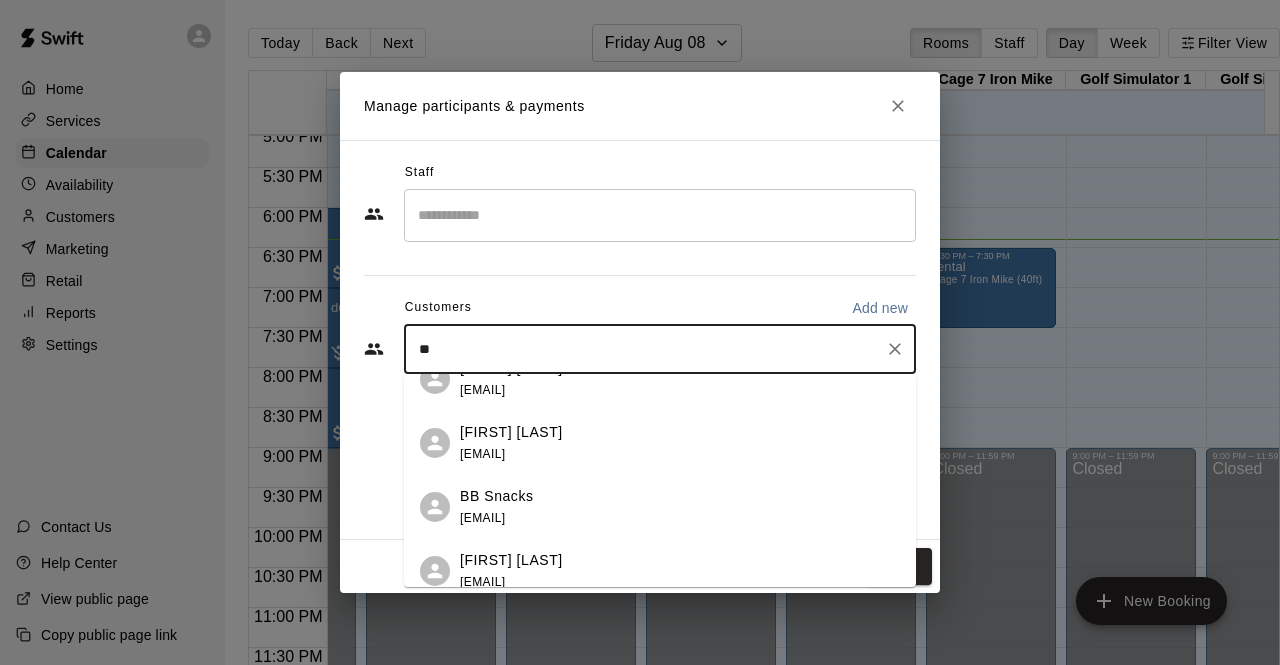 click on "BB  Snacks" at bounding box center [497, 496] 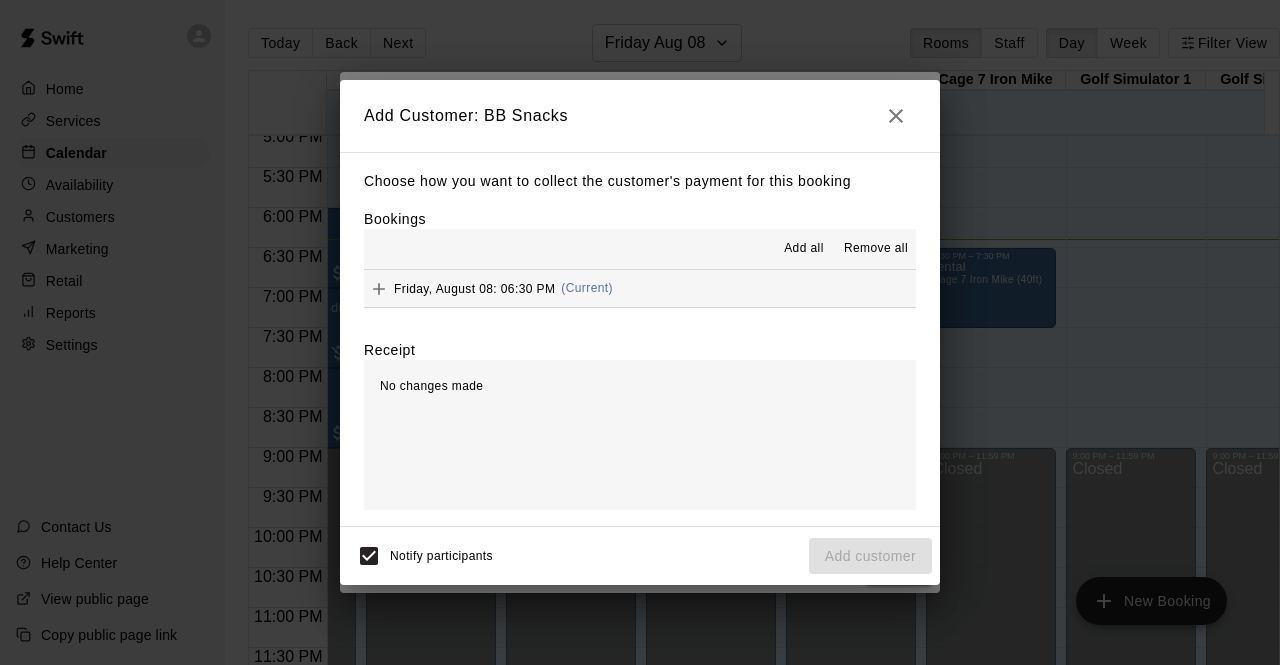 click on "Add all" at bounding box center [804, 249] 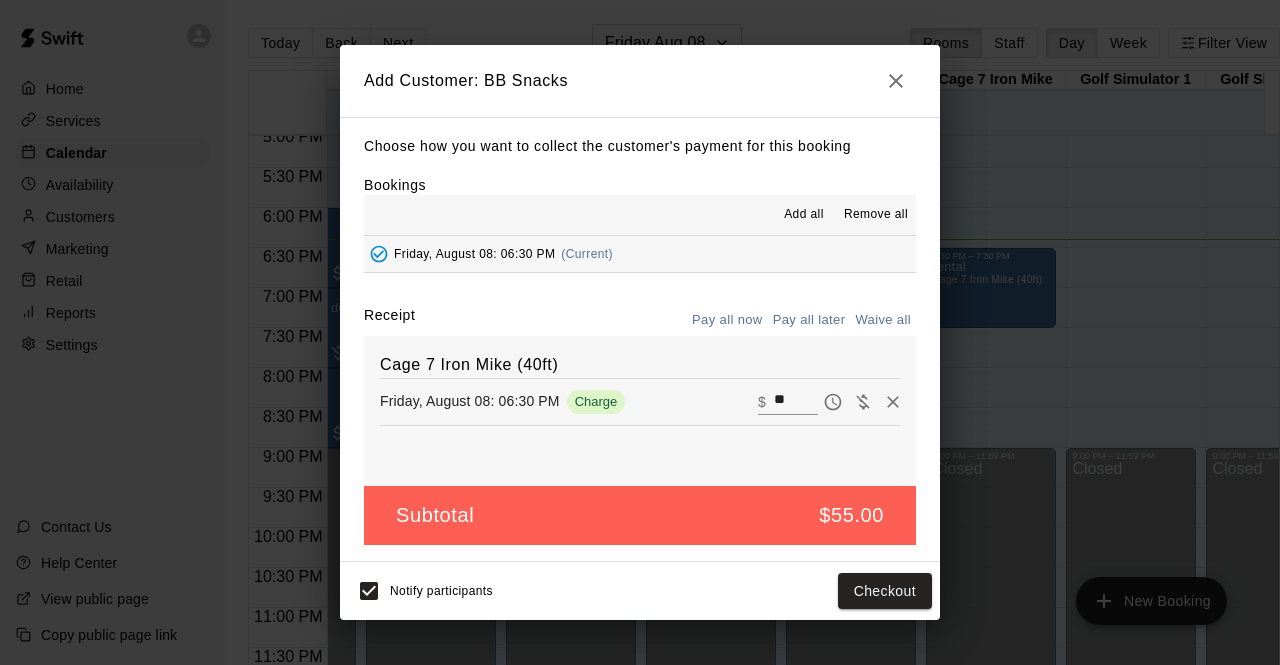 click on "**" at bounding box center (796, 402) 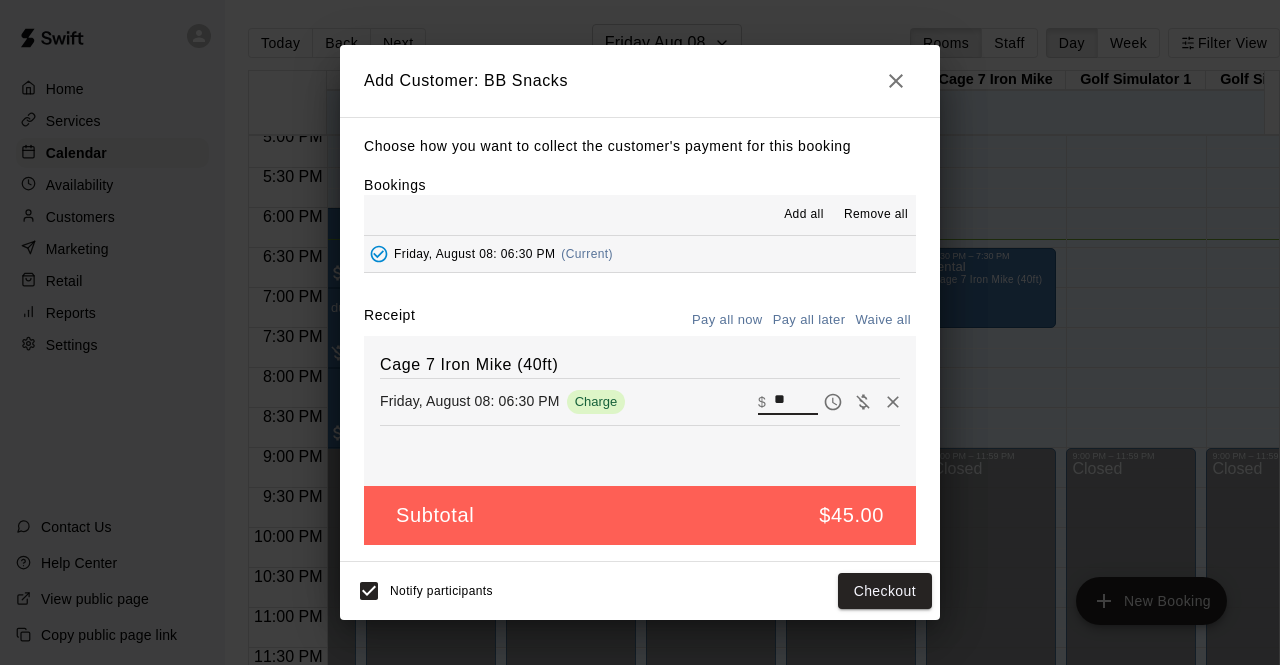 type on "**" 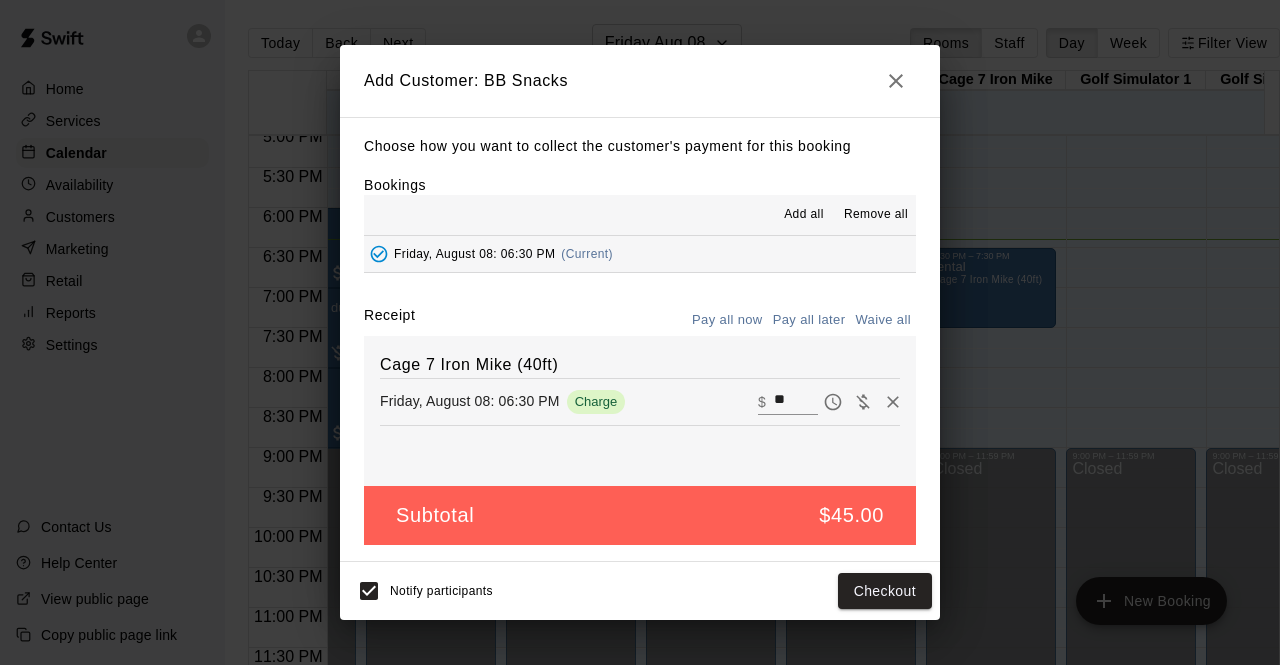click on "Add Customer: BB  Snacks Choose how you want to collect the customer's payment for this booking Bookings Add all Remove all Friday, August 08: 06:30 PM (Current) Receipt Pay all now Pay all later Waive all Cage 7 Iron Mike (40ft)    Friday, August 08: 06:30 PM Charge ​ $ ** Subtotal $45.00 Notify participants Checkout" at bounding box center (640, 332) 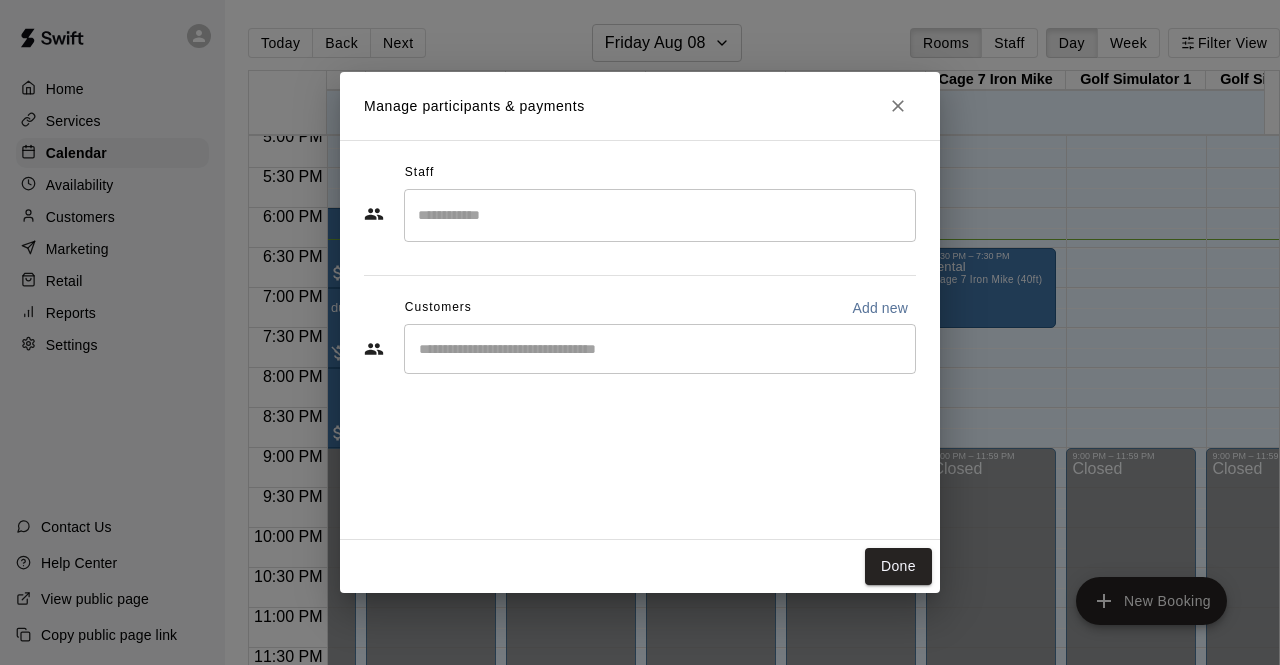click on "​" at bounding box center (660, 349) 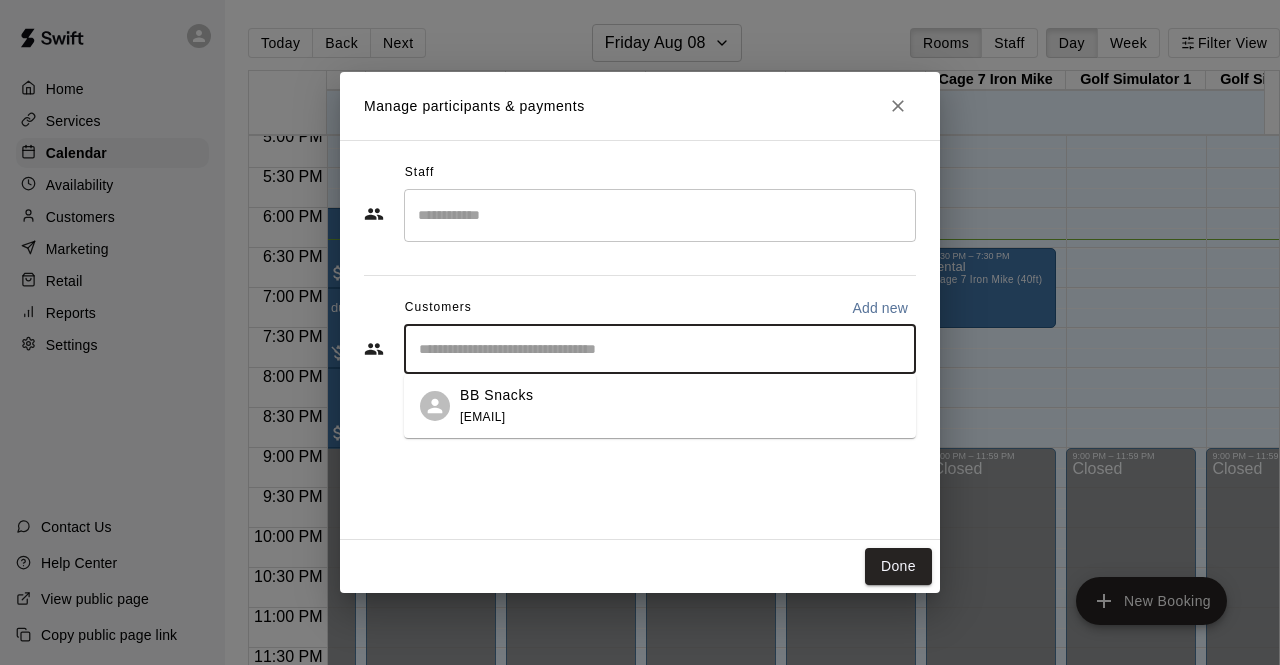 click on "BB  Snacks info@bandbsports.net" at bounding box center [680, 406] 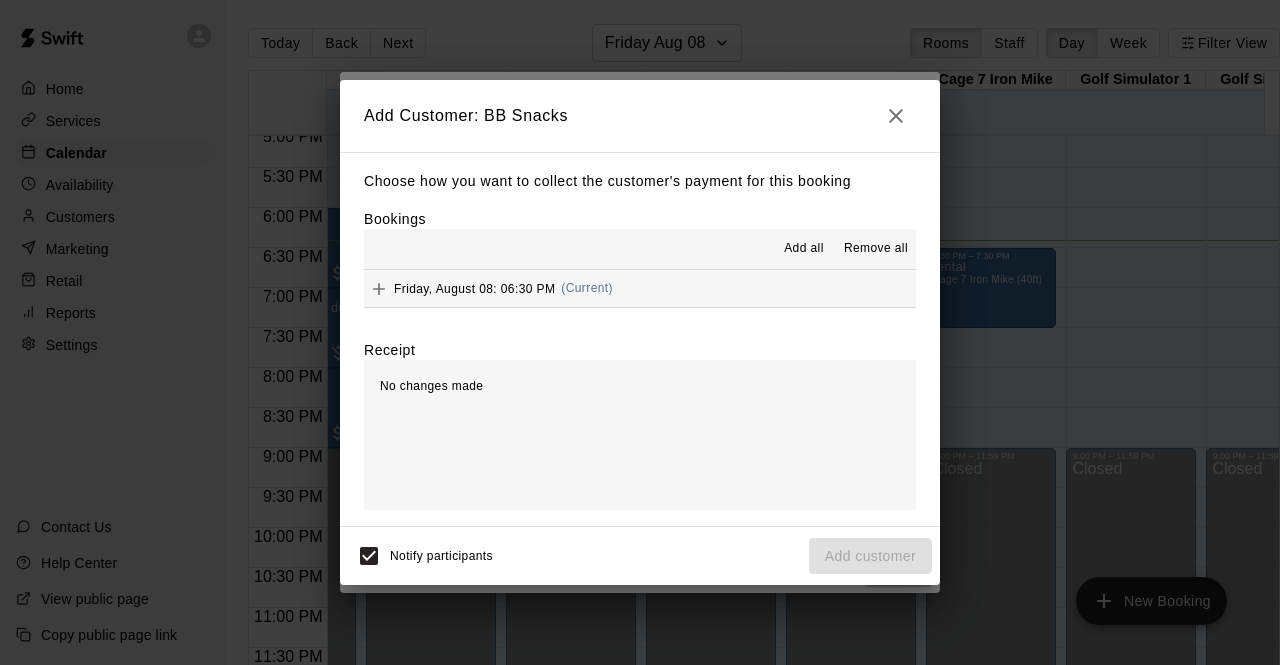 click on "Add all" at bounding box center [804, 249] 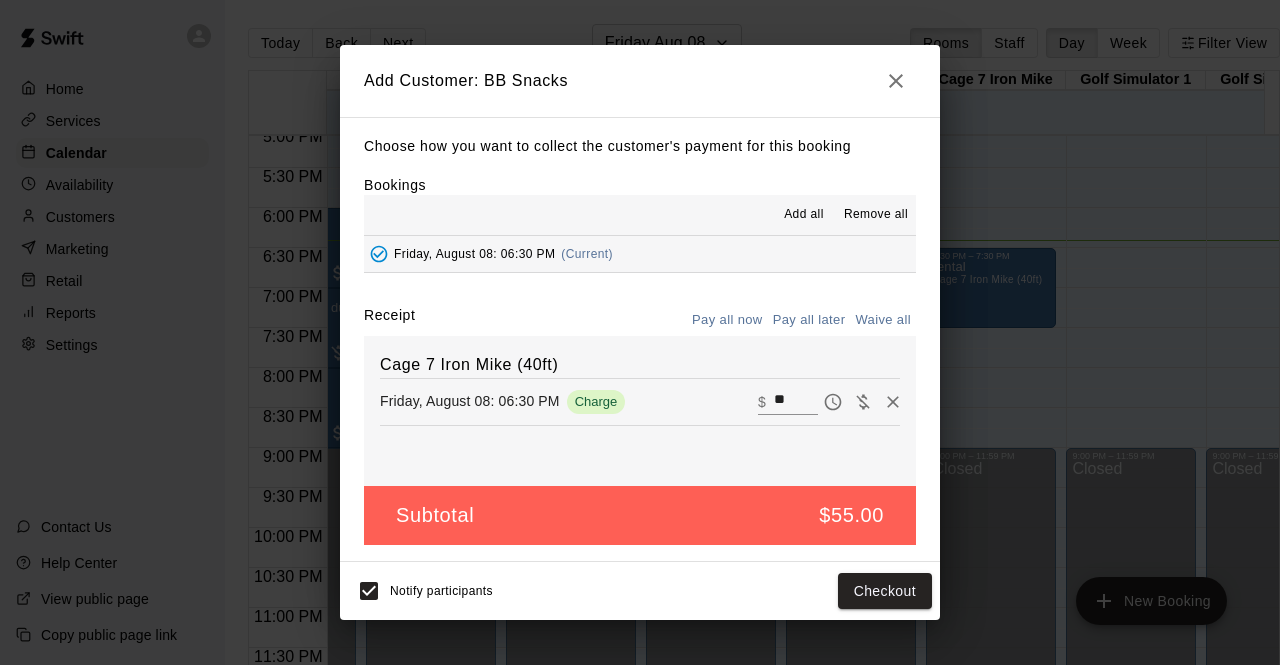 click on "**" at bounding box center (796, 402) 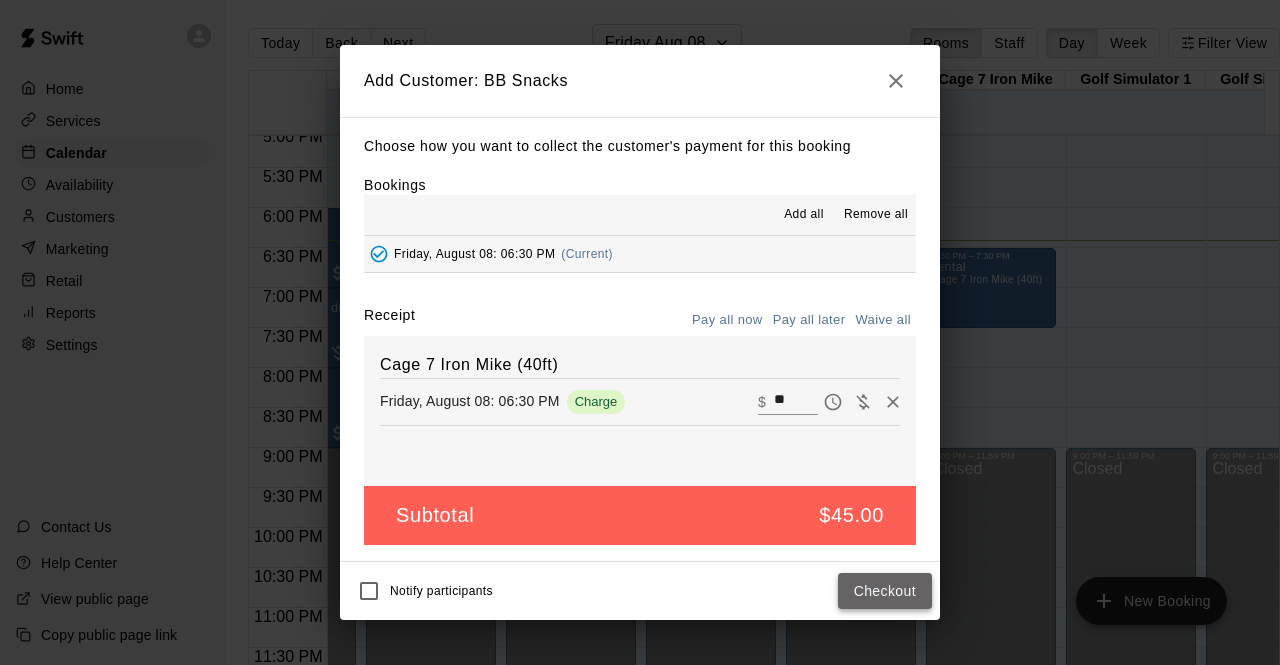 click on "Checkout" at bounding box center [885, 591] 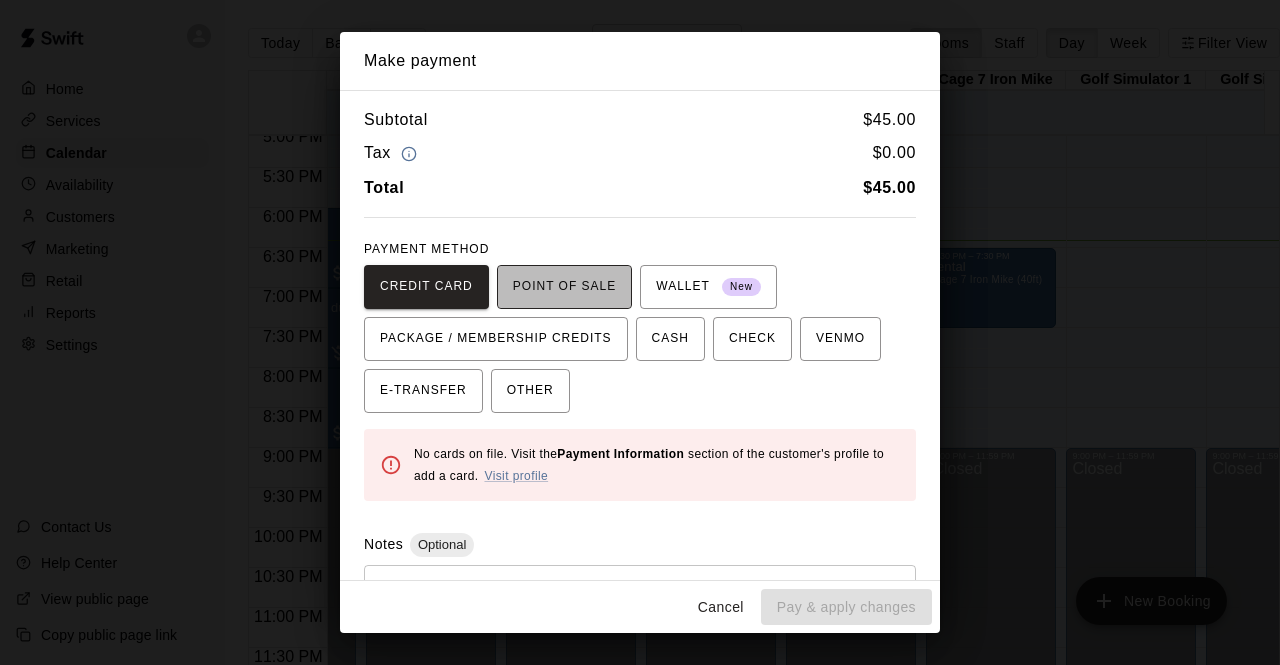 click on "POINT OF SALE" at bounding box center [564, 287] 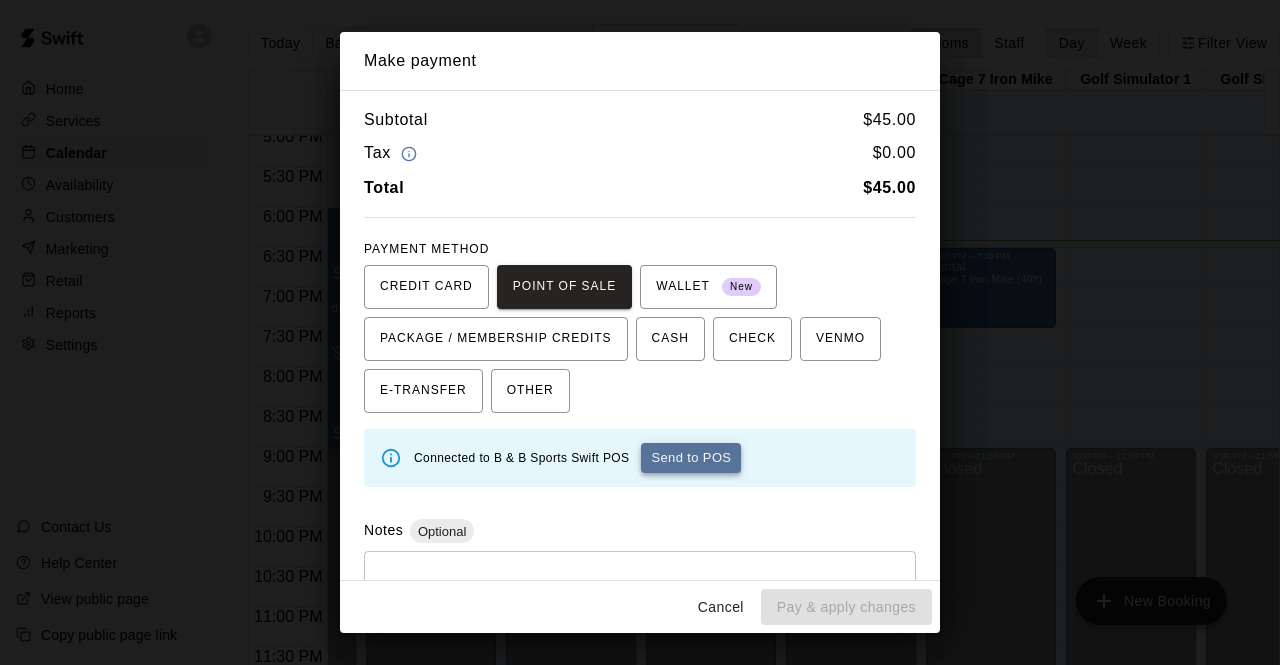 click on "Send to POS" at bounding box center (691, 458) 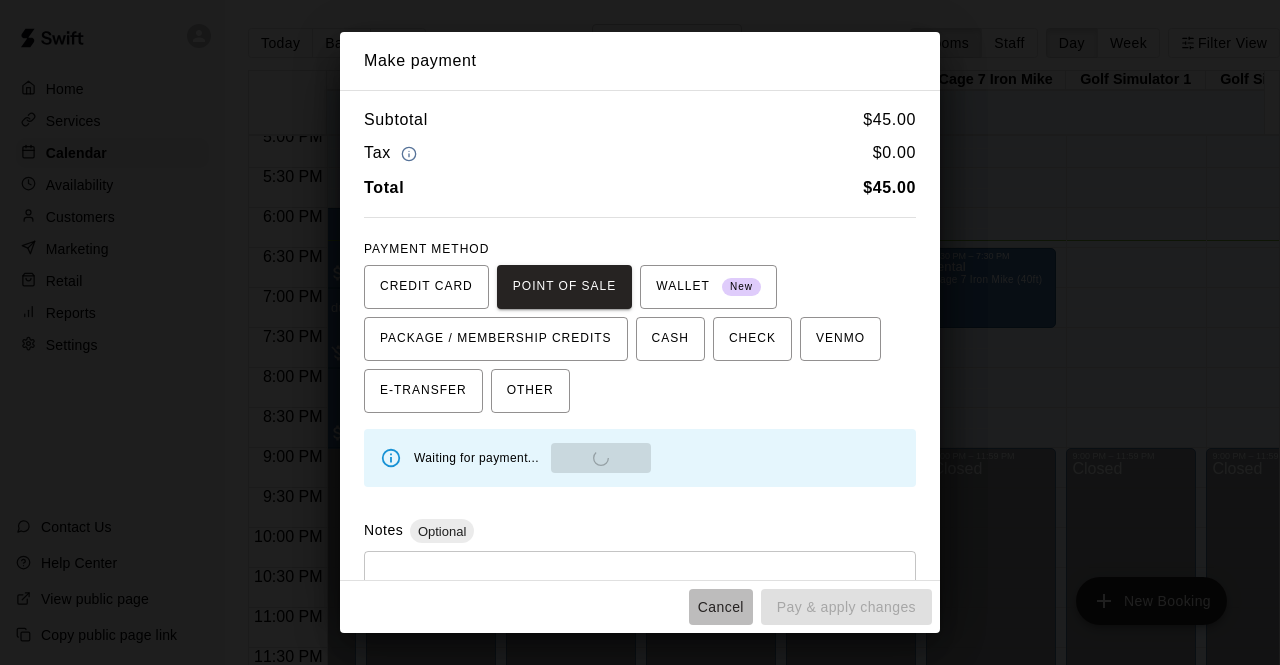 click on "Cancel" at bounding box center (721, 607) 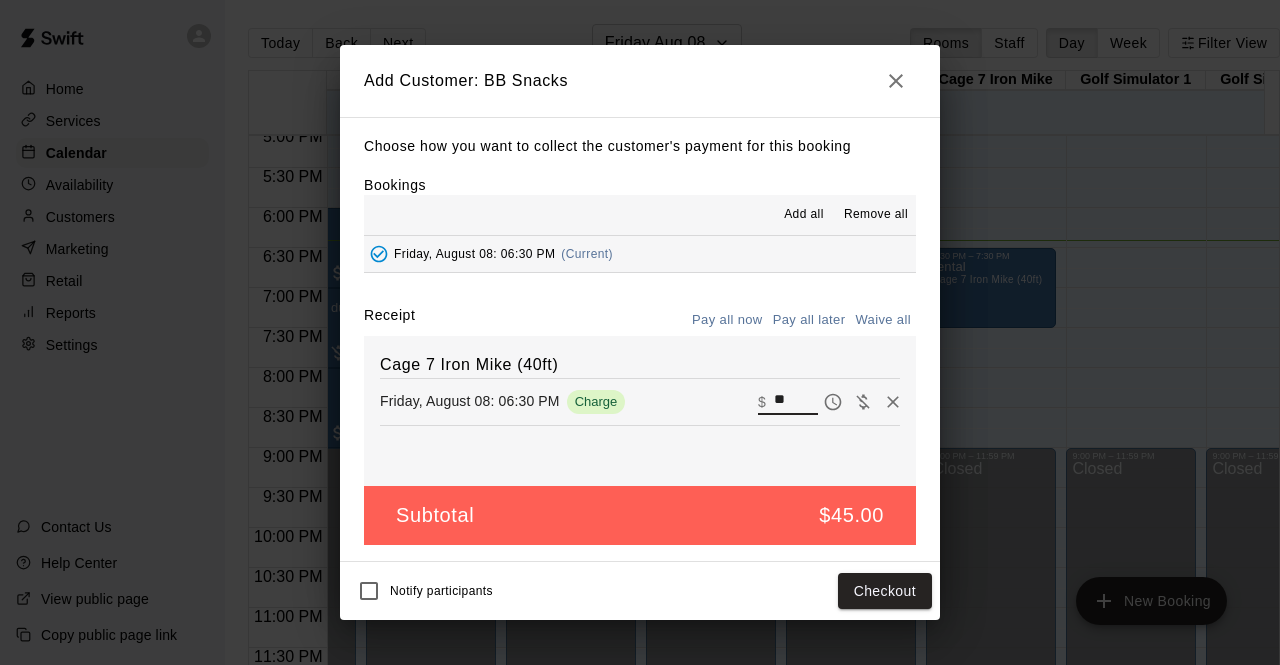 click on "**" at bounding box center (796, 402) 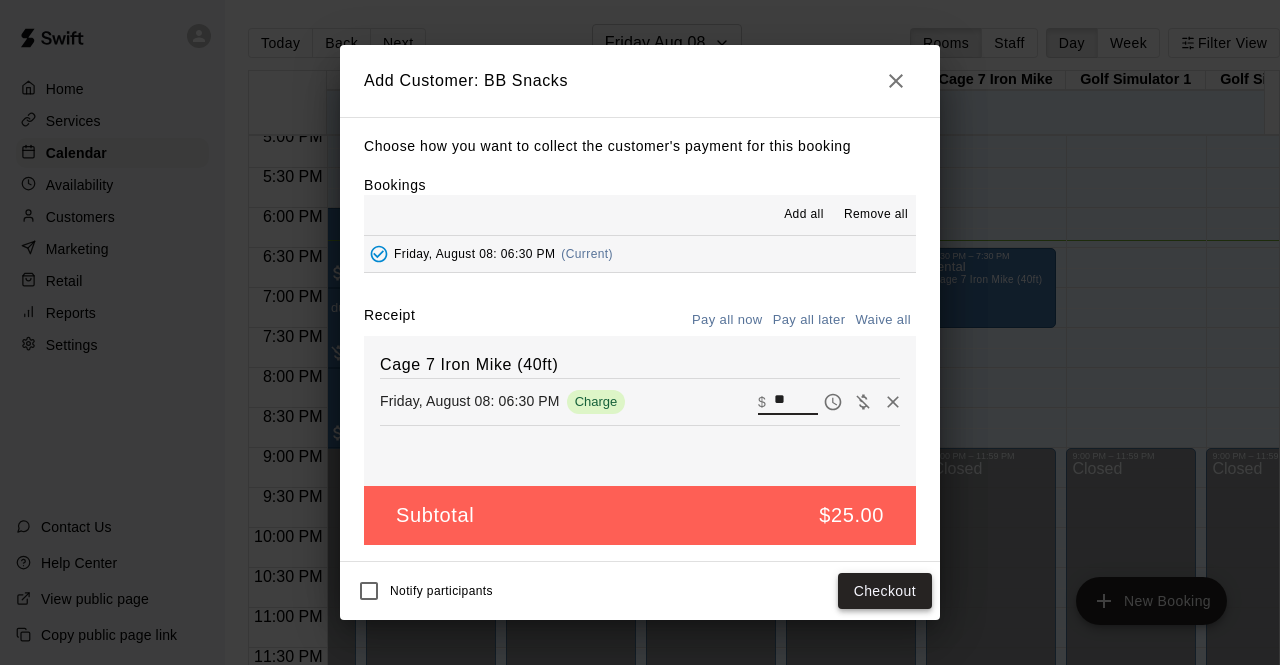 click on "Checkout" at bounding box center (885, 591) 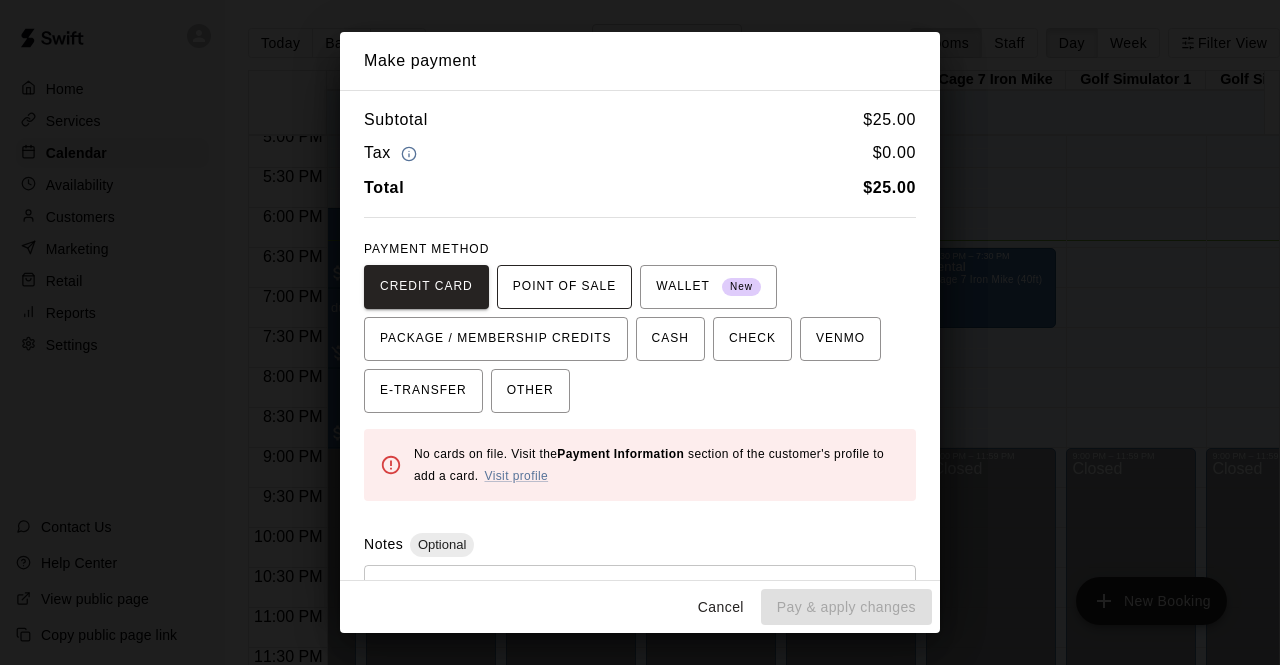 click on "POINT OF SALE" at bounding box center (564, 287) 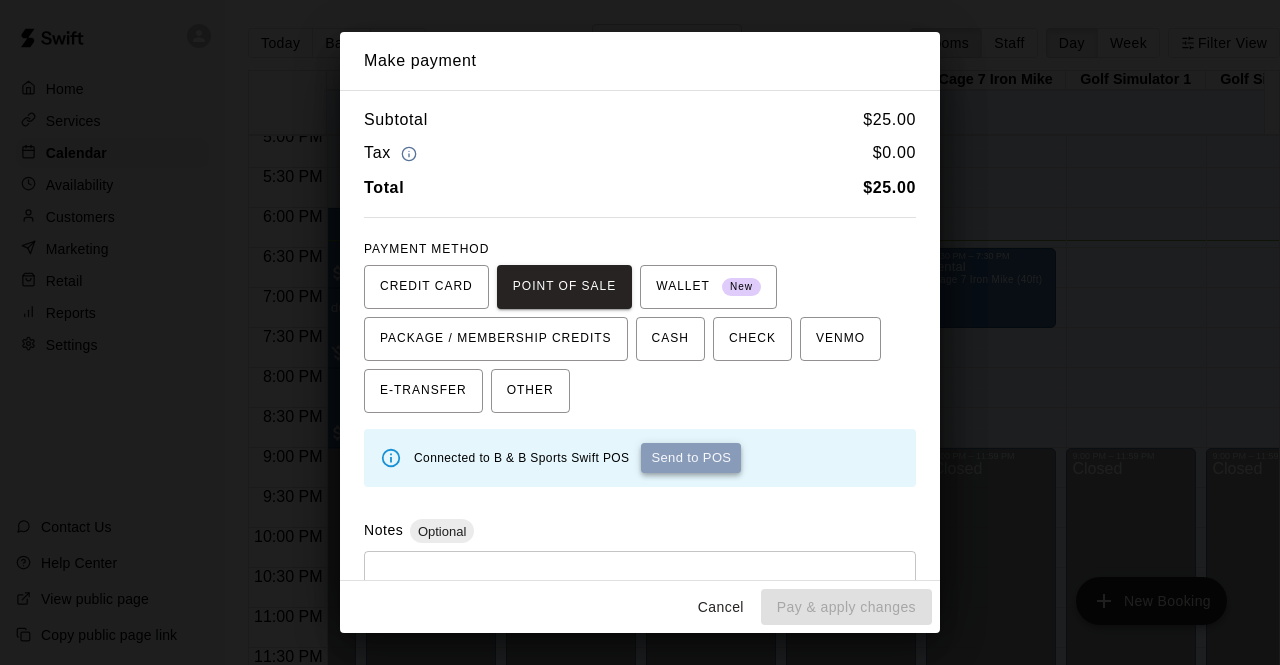click on "Send to POS" at bounding box center (691, 458) 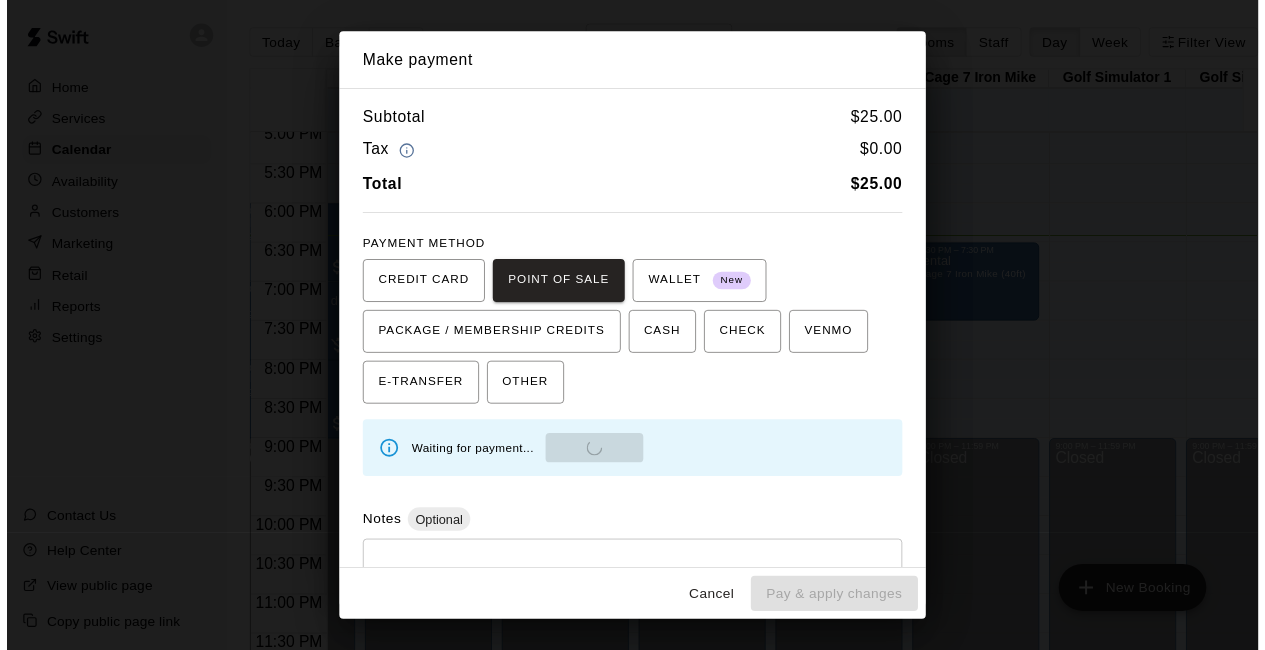 scroll, scrollTop: 79, scrollLeft: 0, axis: vertical 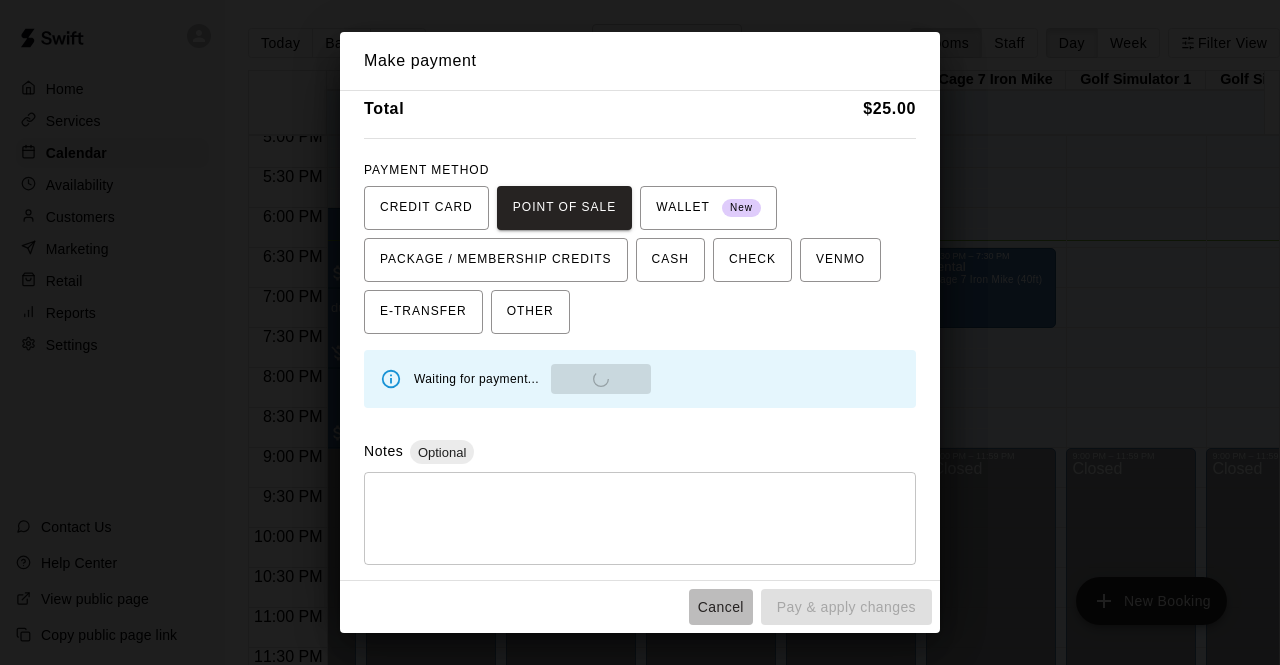 click on "Cancel" at bounding box center (721, 607) 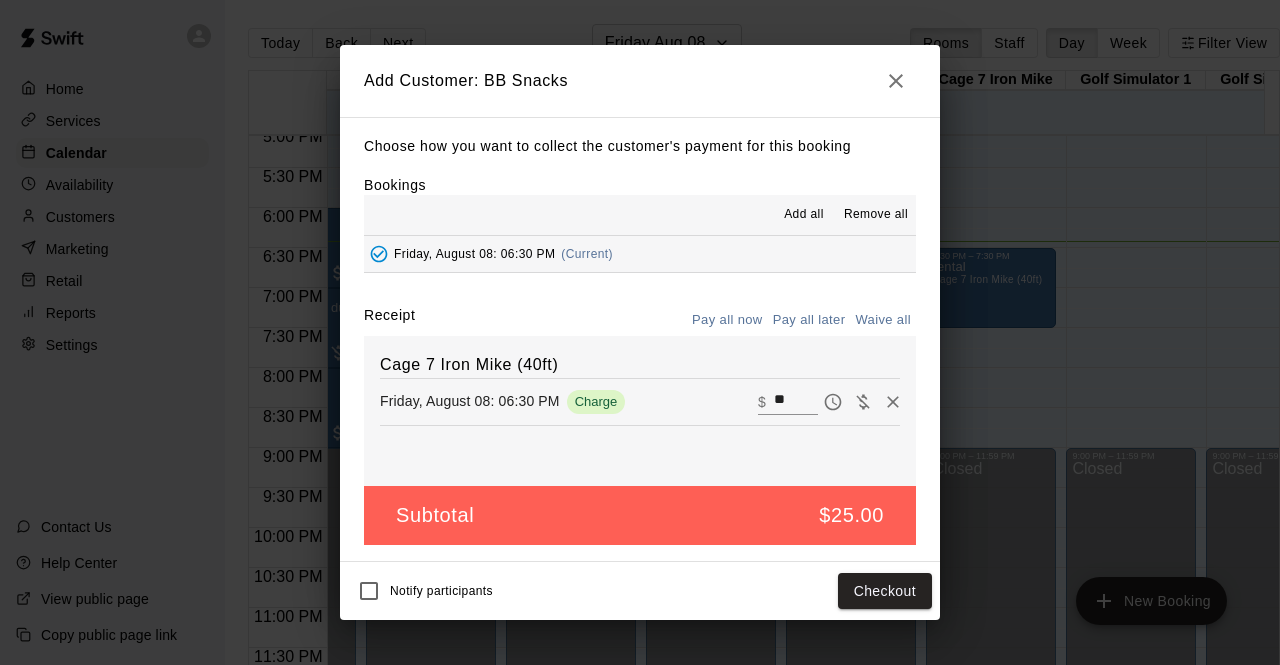 click on "**" at bounding box center [796, 402] 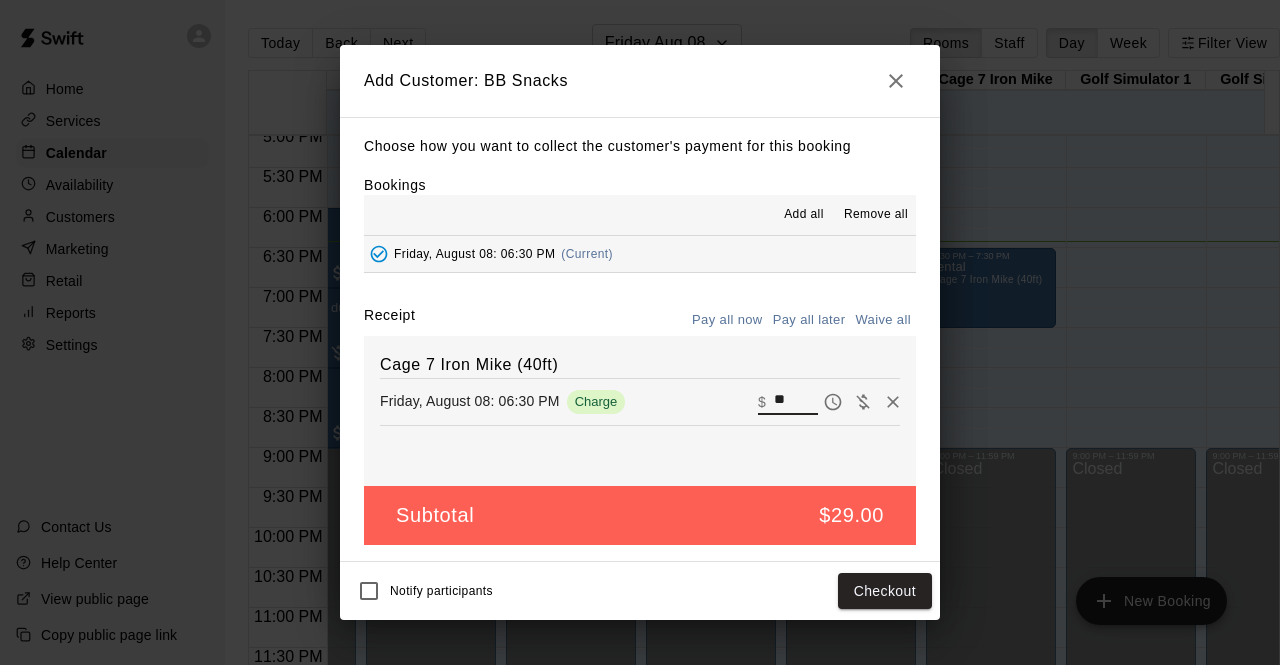 type on "**" 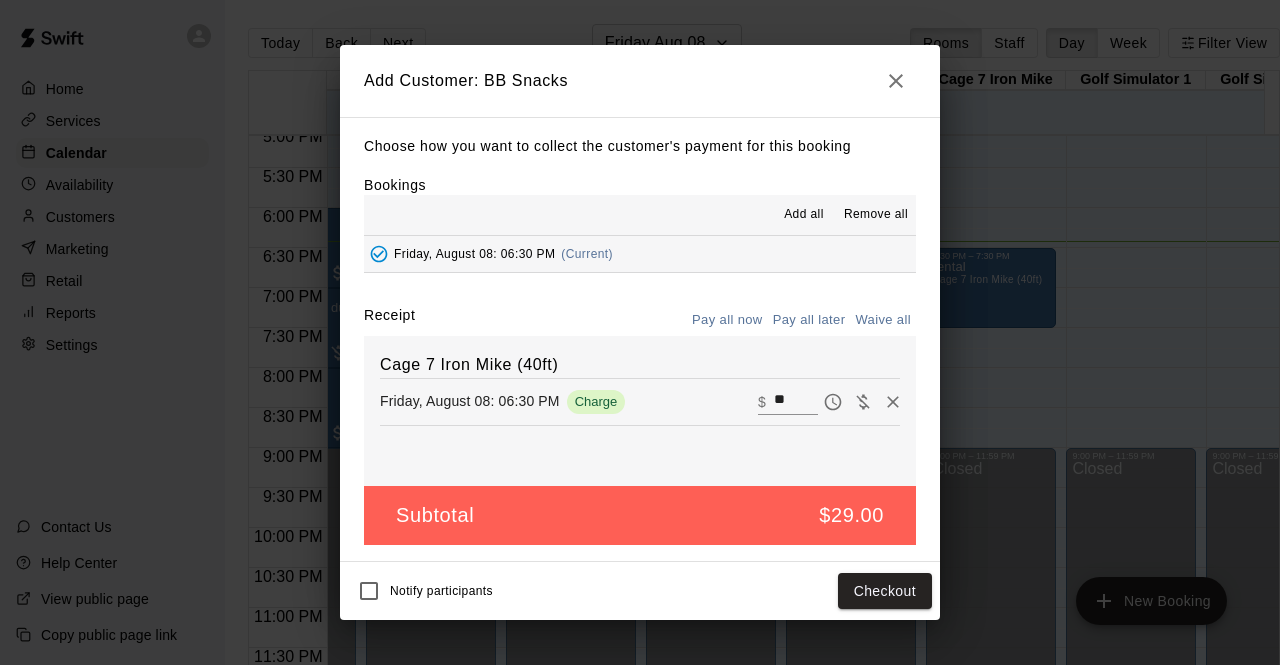click on "Notify participants Checkout" at bounding box center [640, 591] 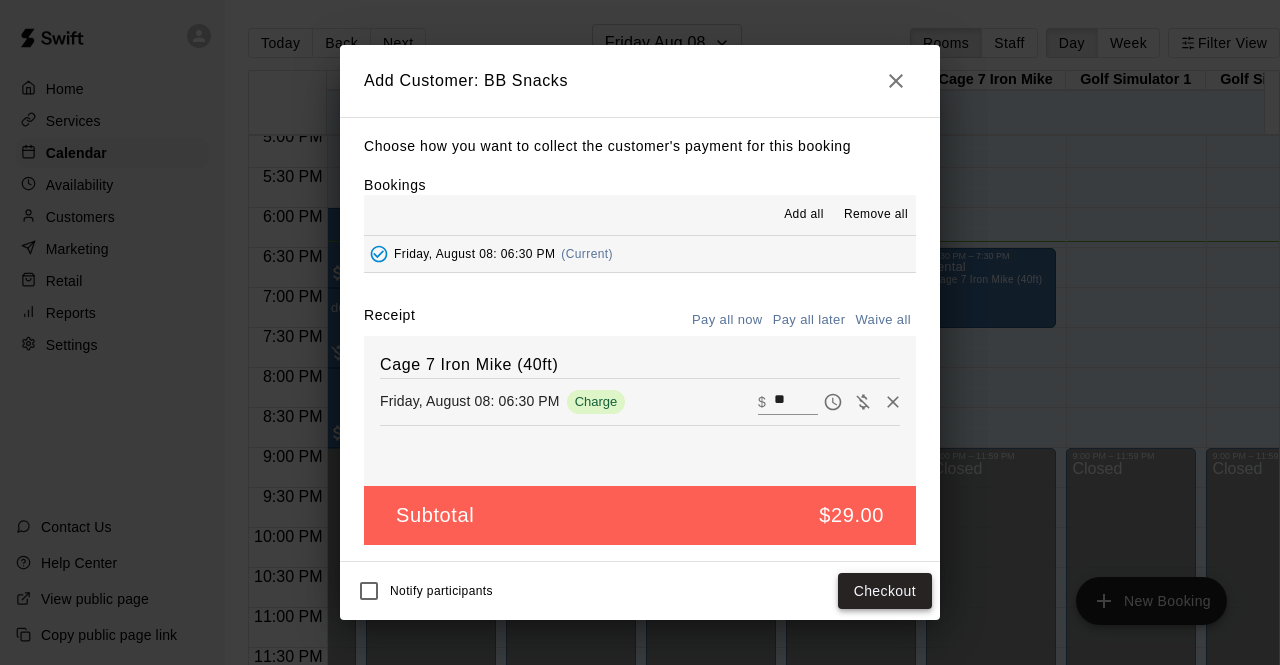 click on "Checkout" at bounding box center [885, 591] 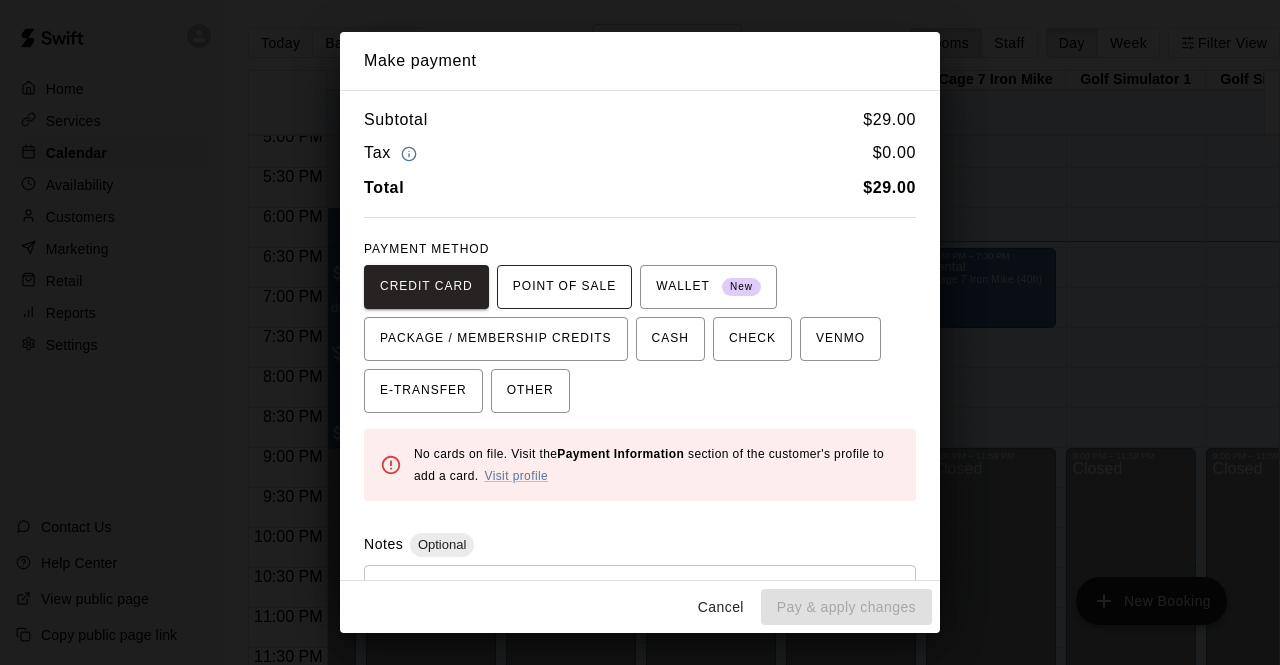 click on "POINT OF SALE" at bounding box center (564, 287) 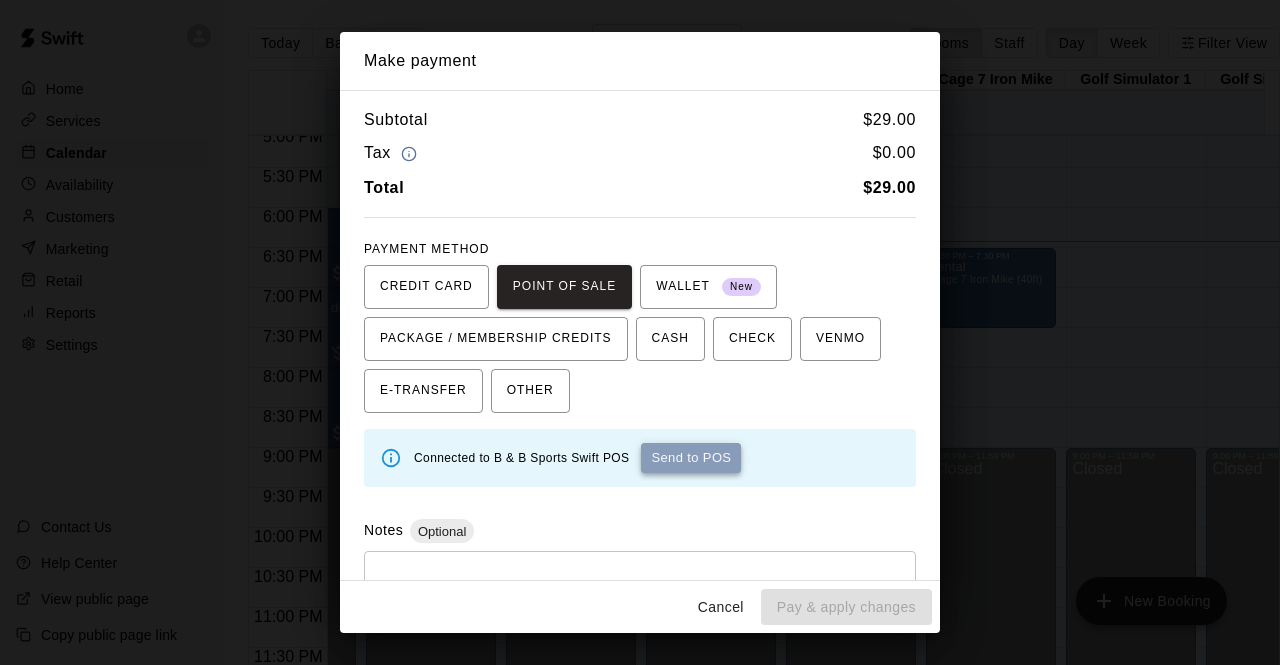 click on "Send to POS" at bounding box center (691, 458) 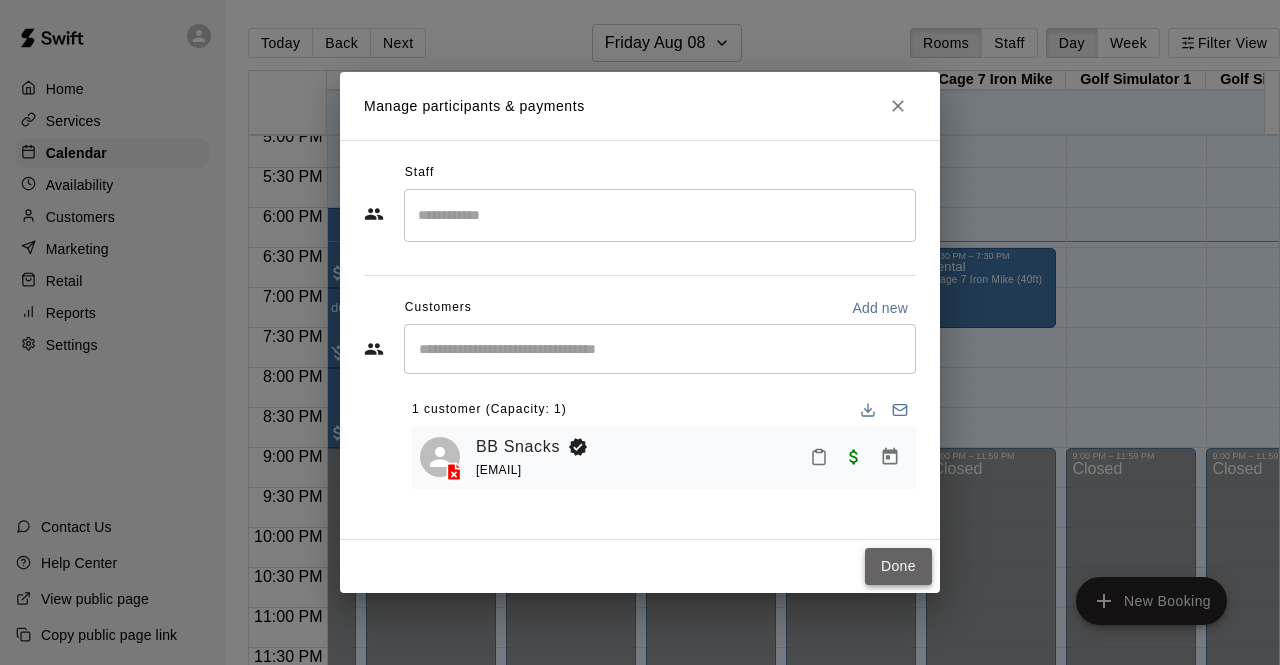 click on "Done" at bounding box center [898, 566] 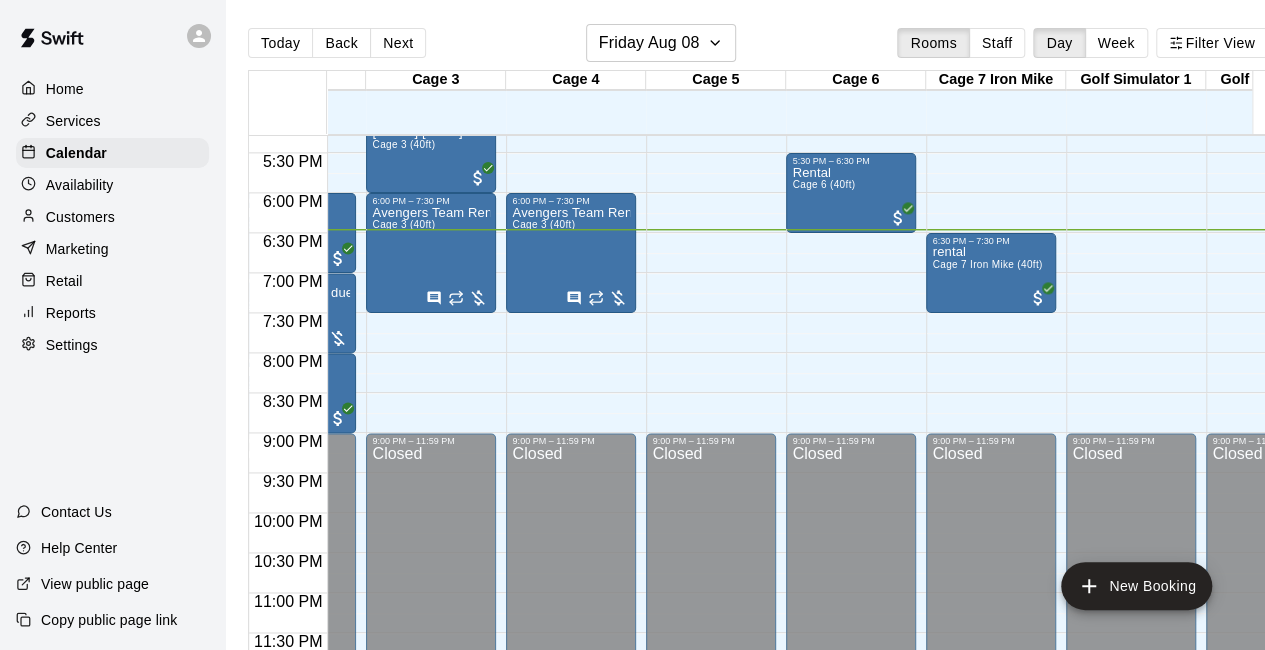 scroll, scrollTop: 1386, scrollLeft: 65, axis: both 